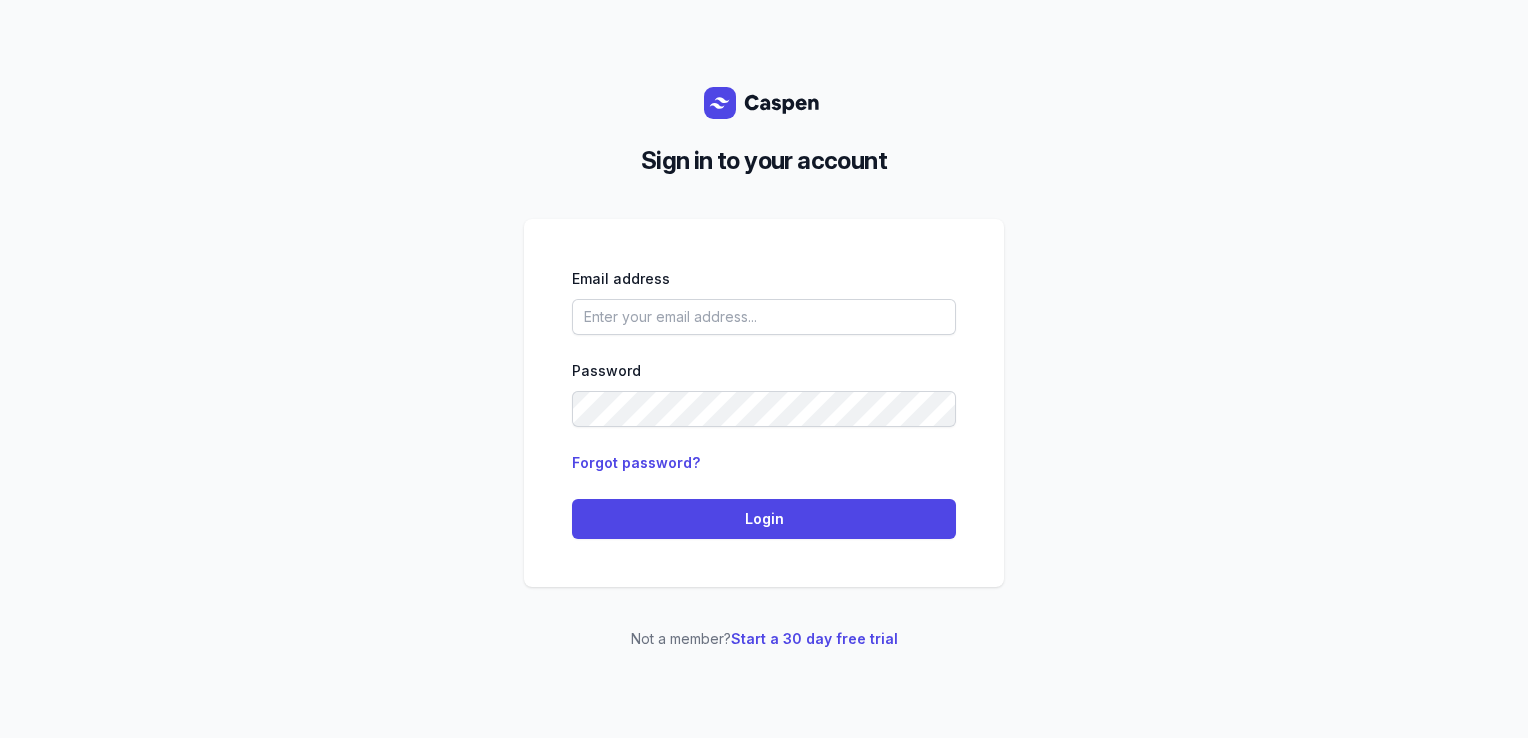 scroll, scrollTop: 0, scrollLeft: 0, axis: both 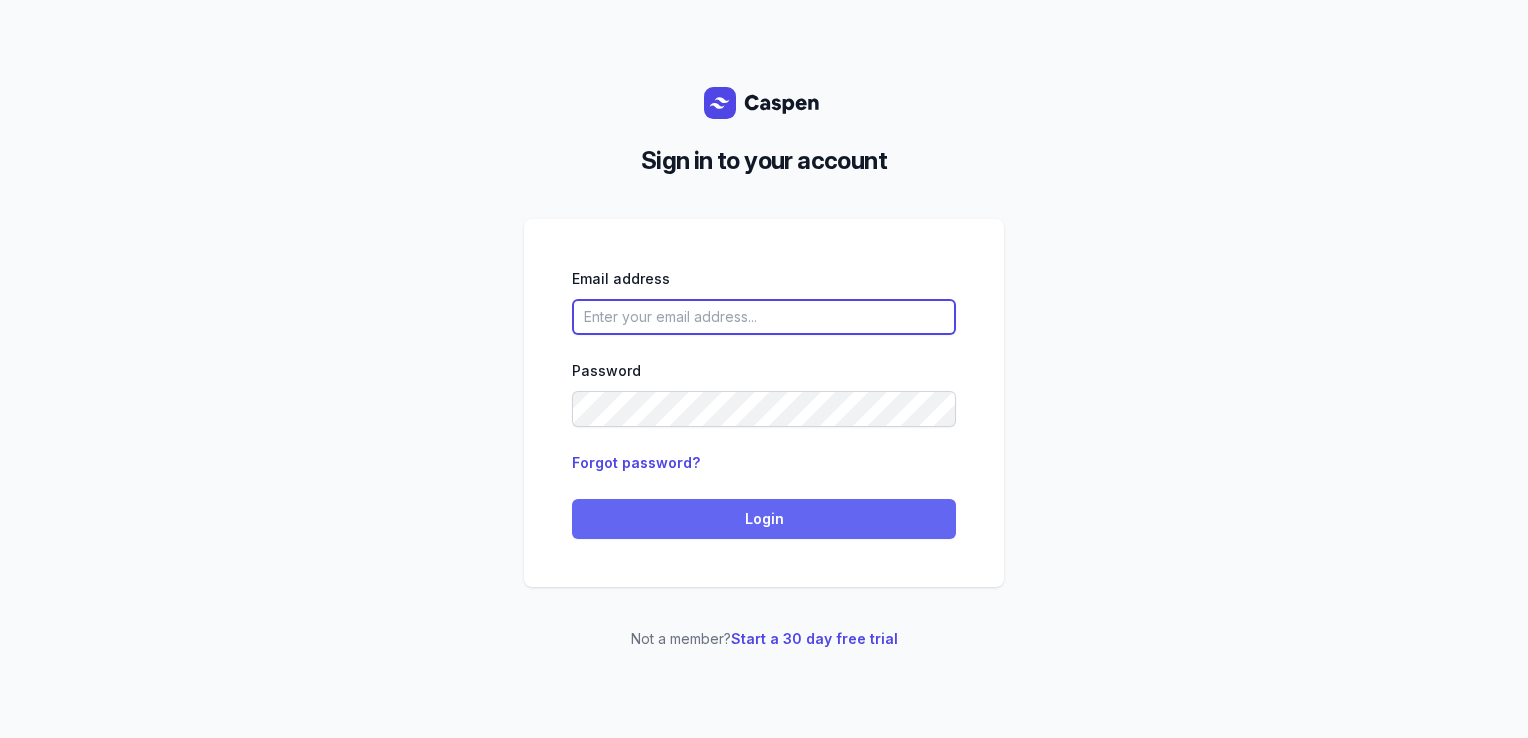 type on "[PERSON_NAME][EMAIL_ADDRESS][DOMAIN_NAME][PERSON_NAME]" 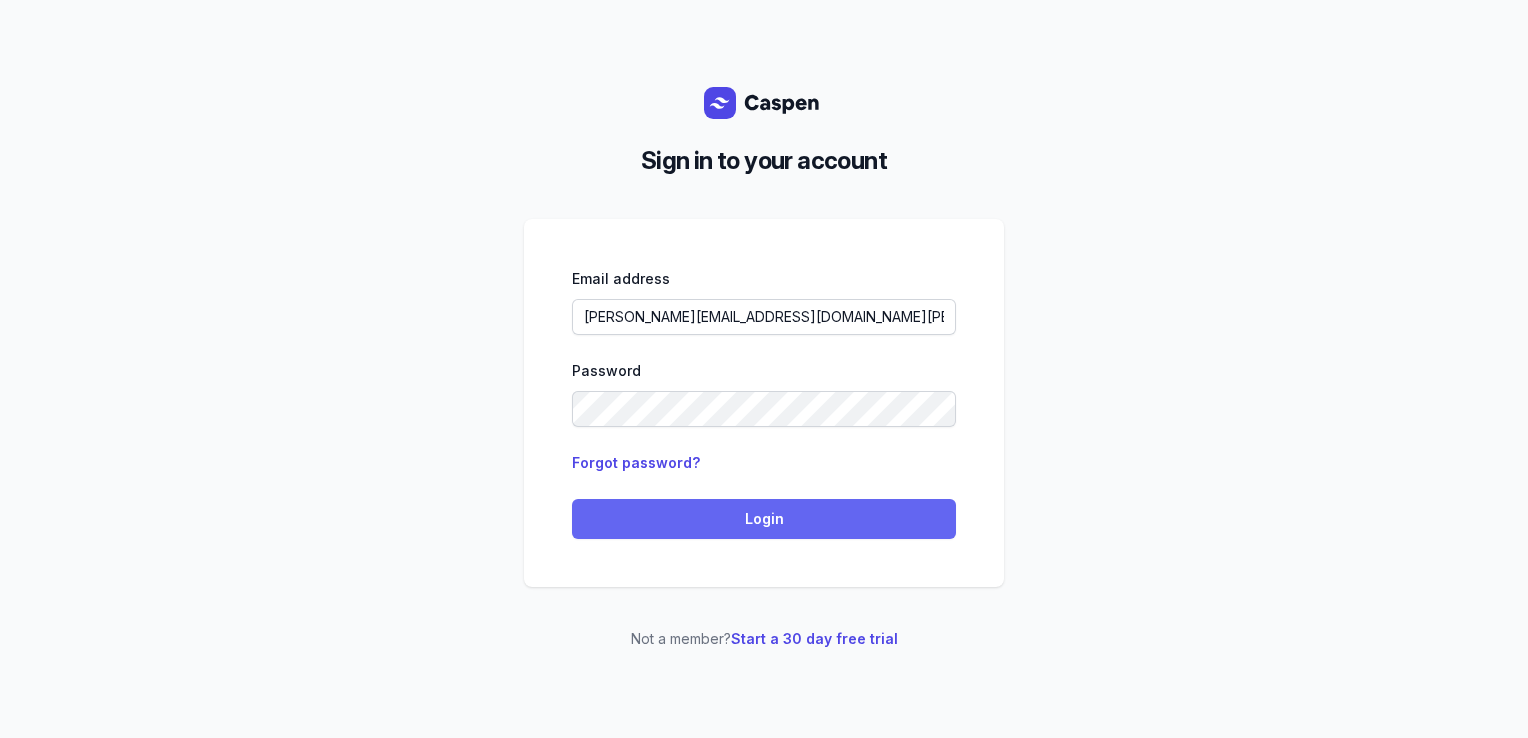 click on "Login" at bounding box center (764, 519) 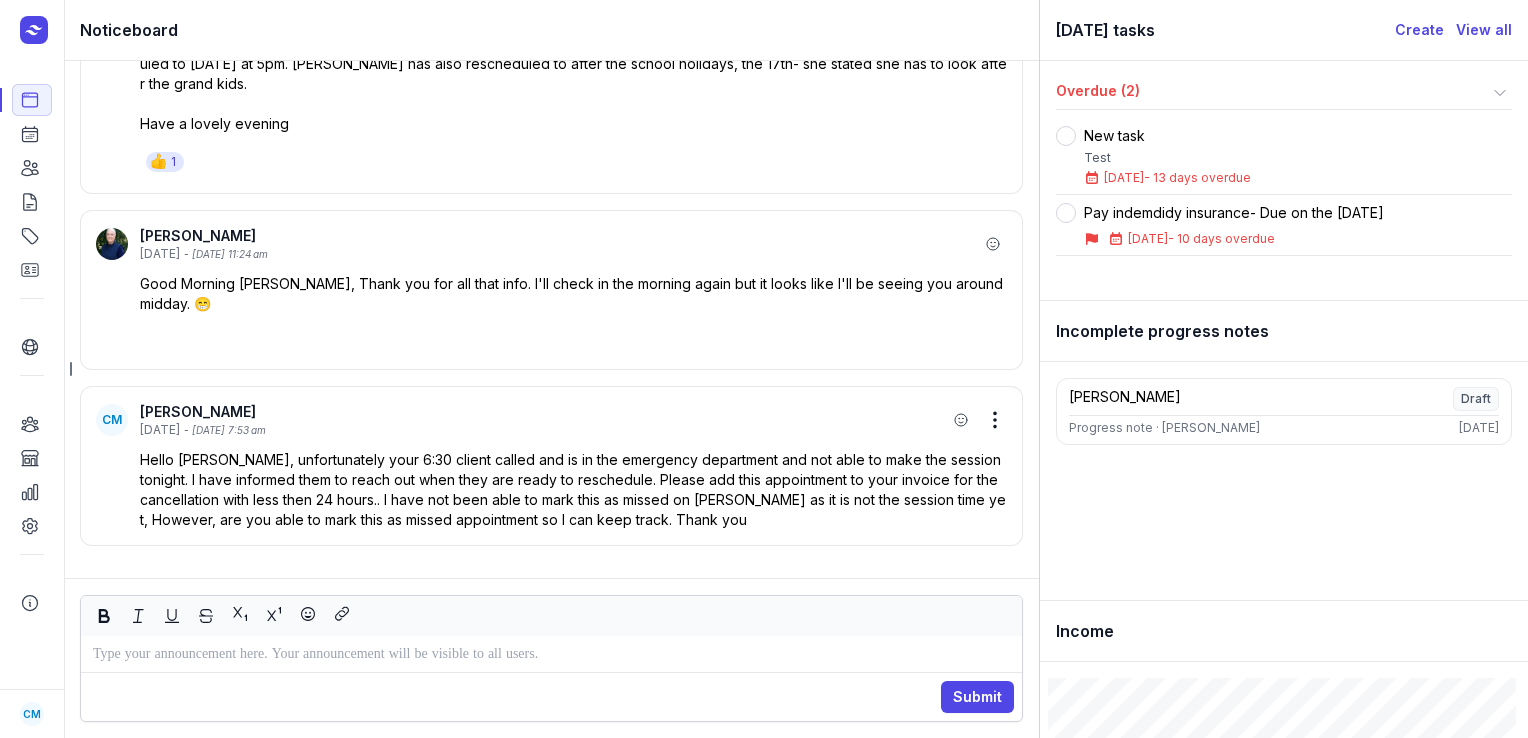 scroll, scrollTop: 0, scrollLeft: 0, axis: both 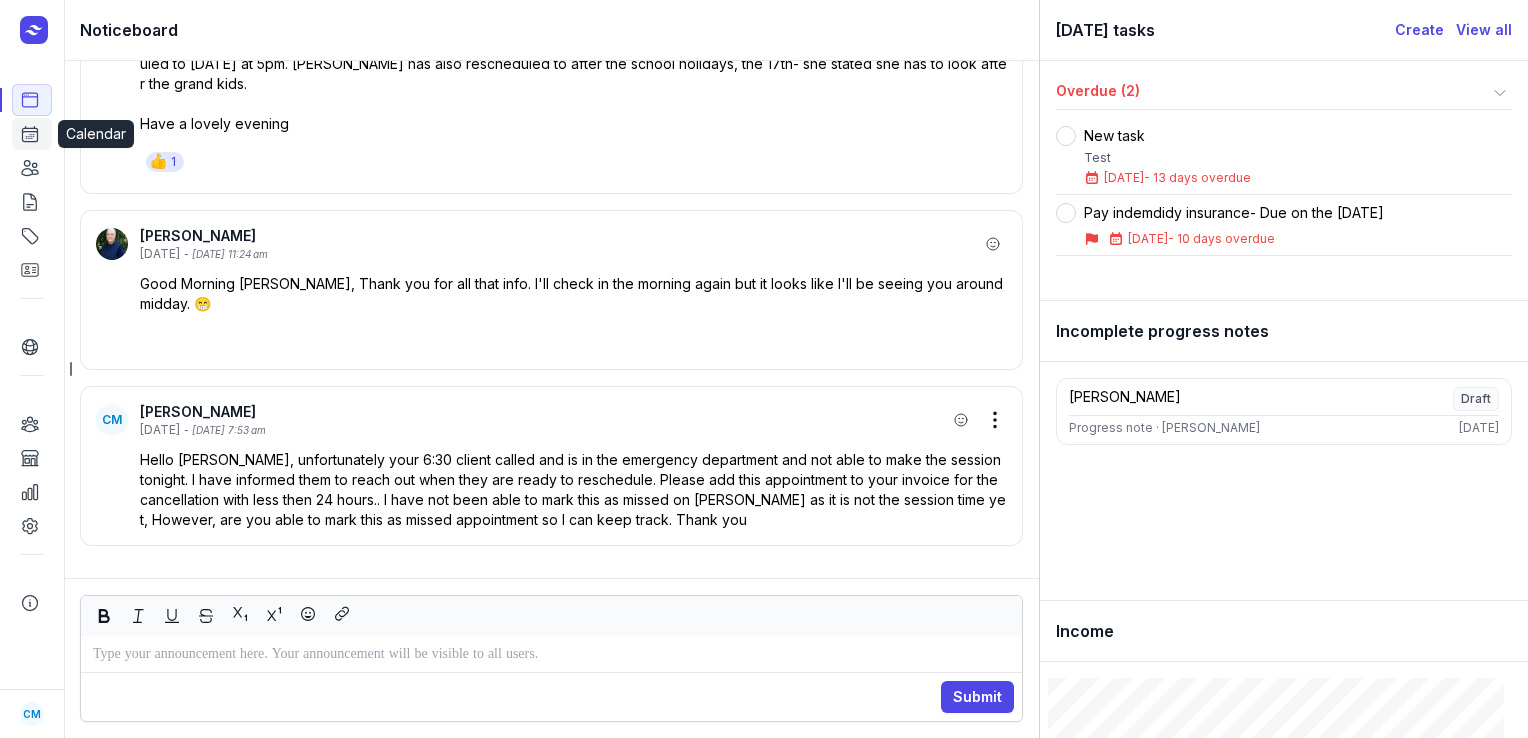 click 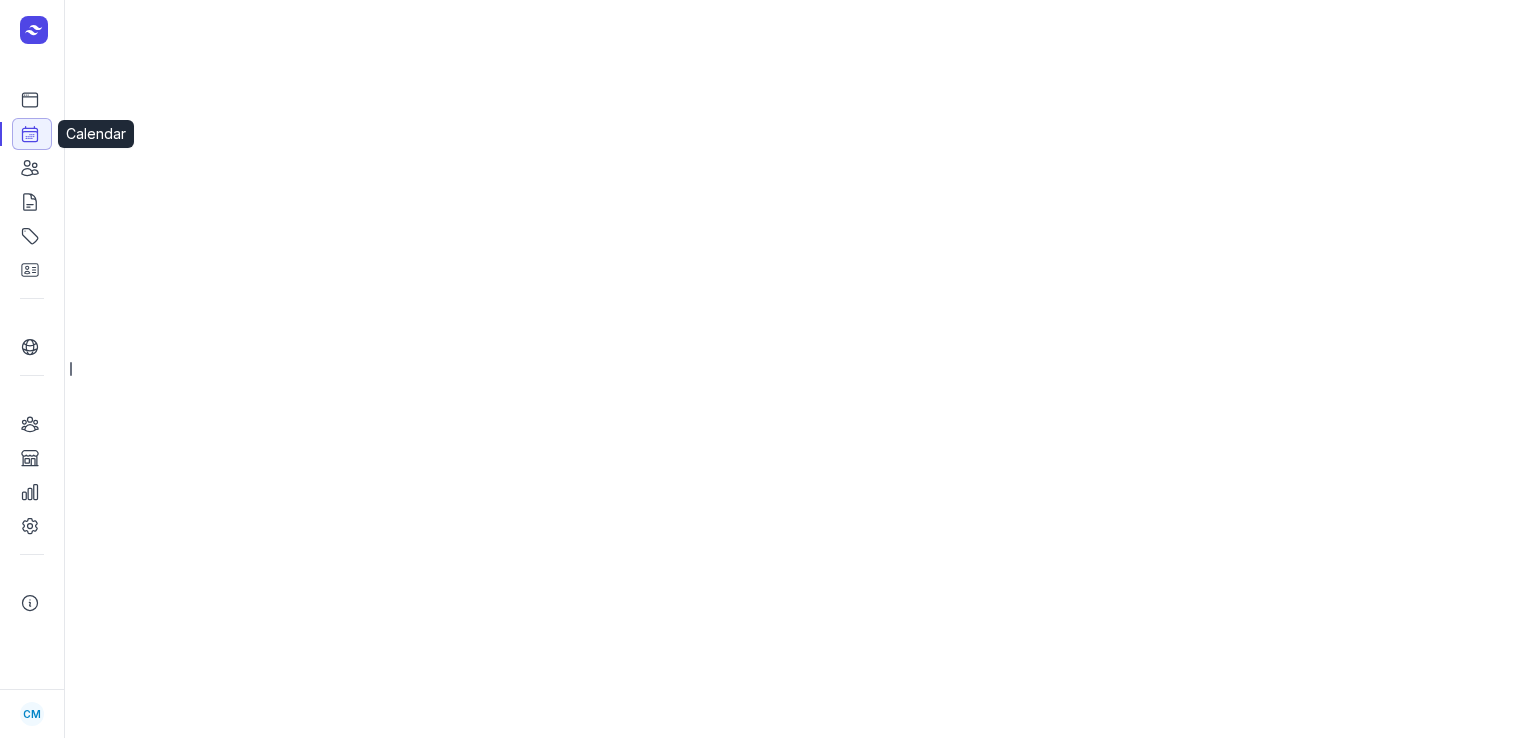 select on "week" 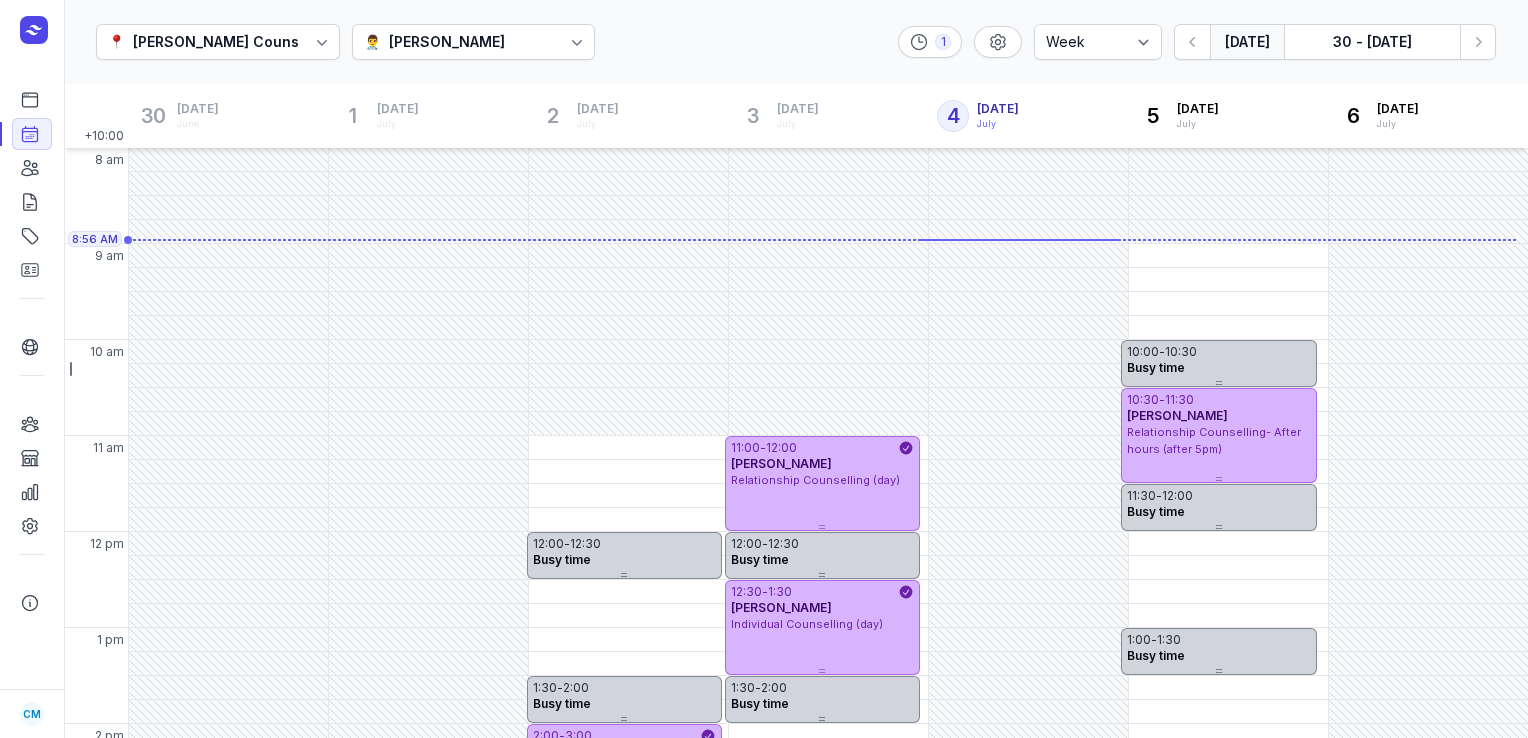 click on "[PERSON_NAME]" at bounding box center [447, 42] 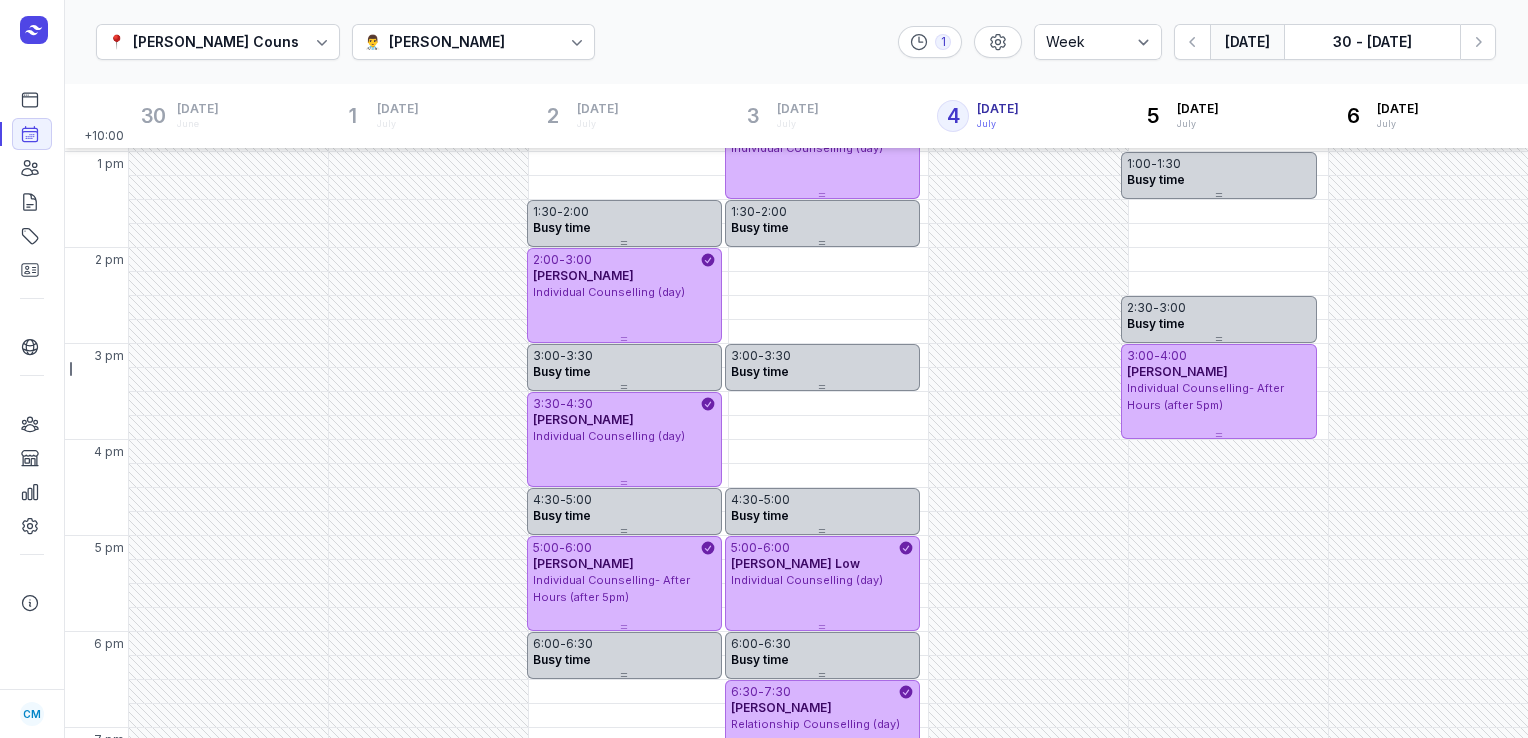scroll, scrollTop: 561, scrollLeft: 0, axis: vertical 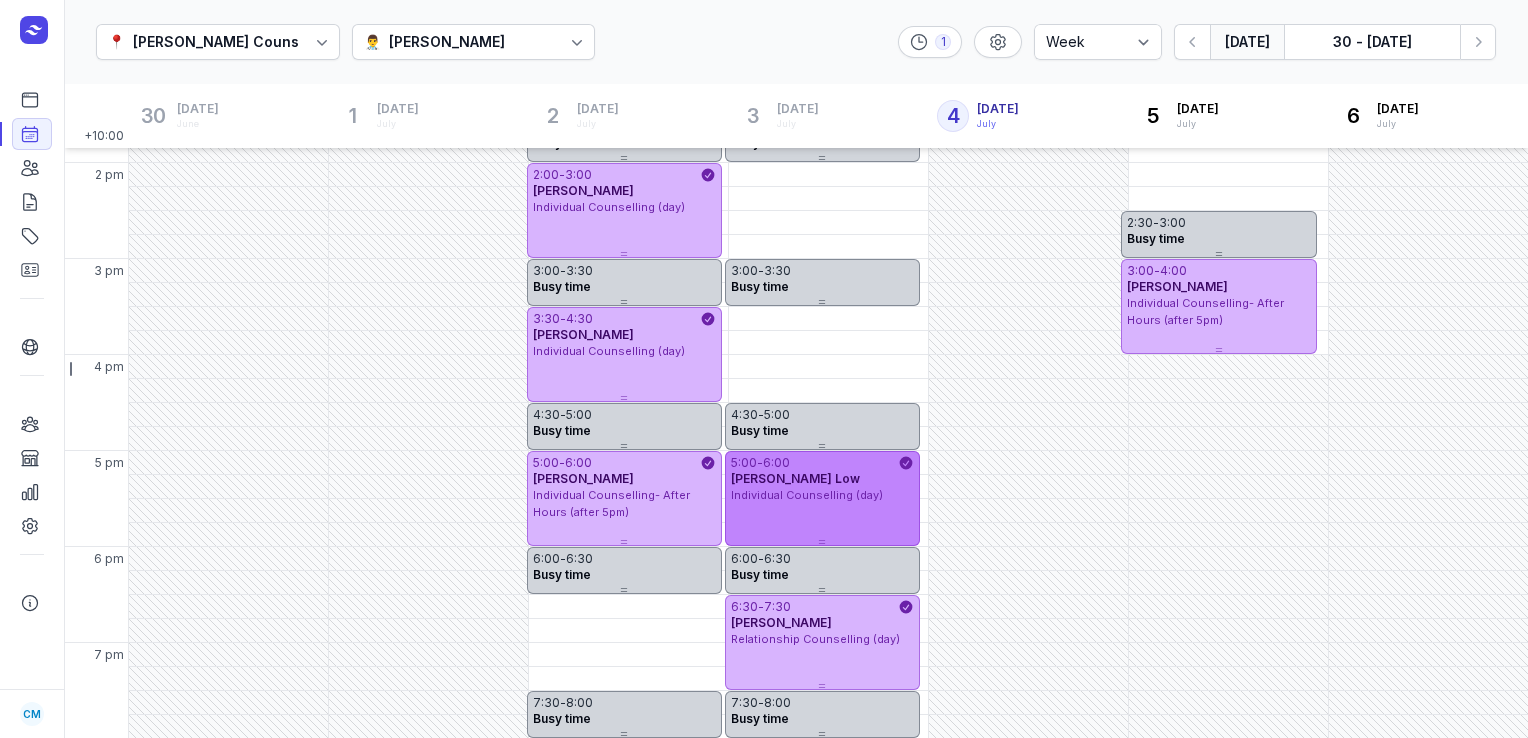 click on "-" at bounding box center [760, 463] 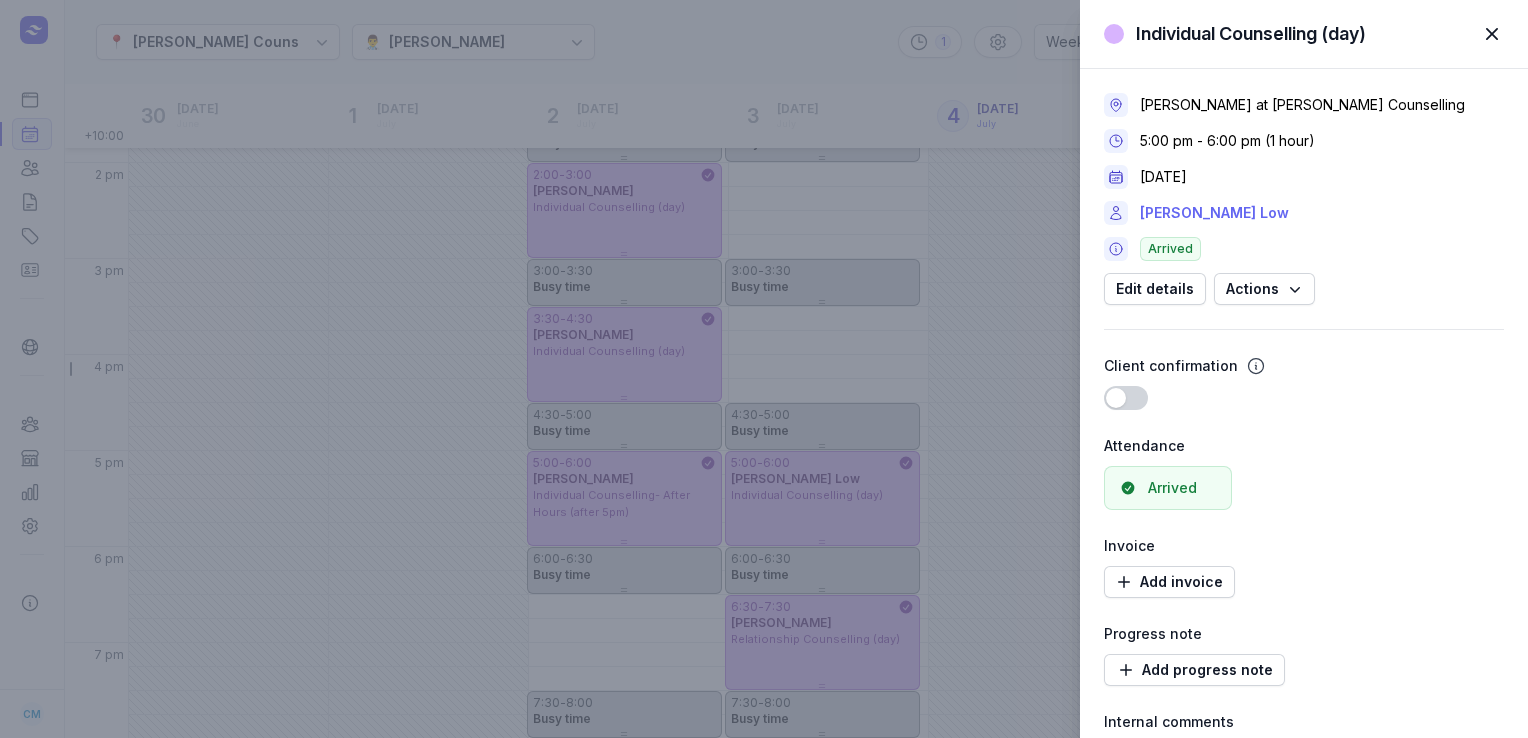 click on "[PERSON_NAME] Low" at bounding box center [1214, 213] 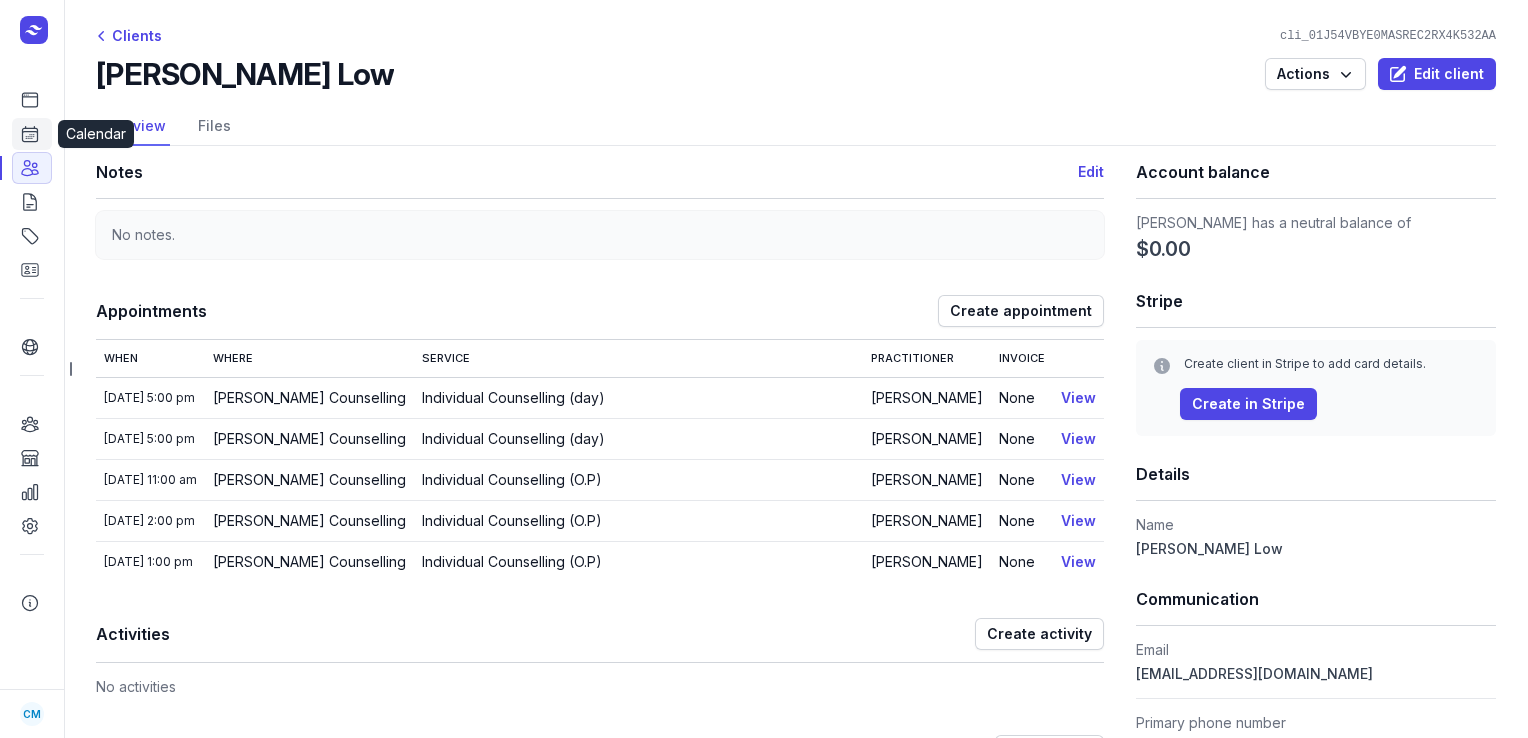 click 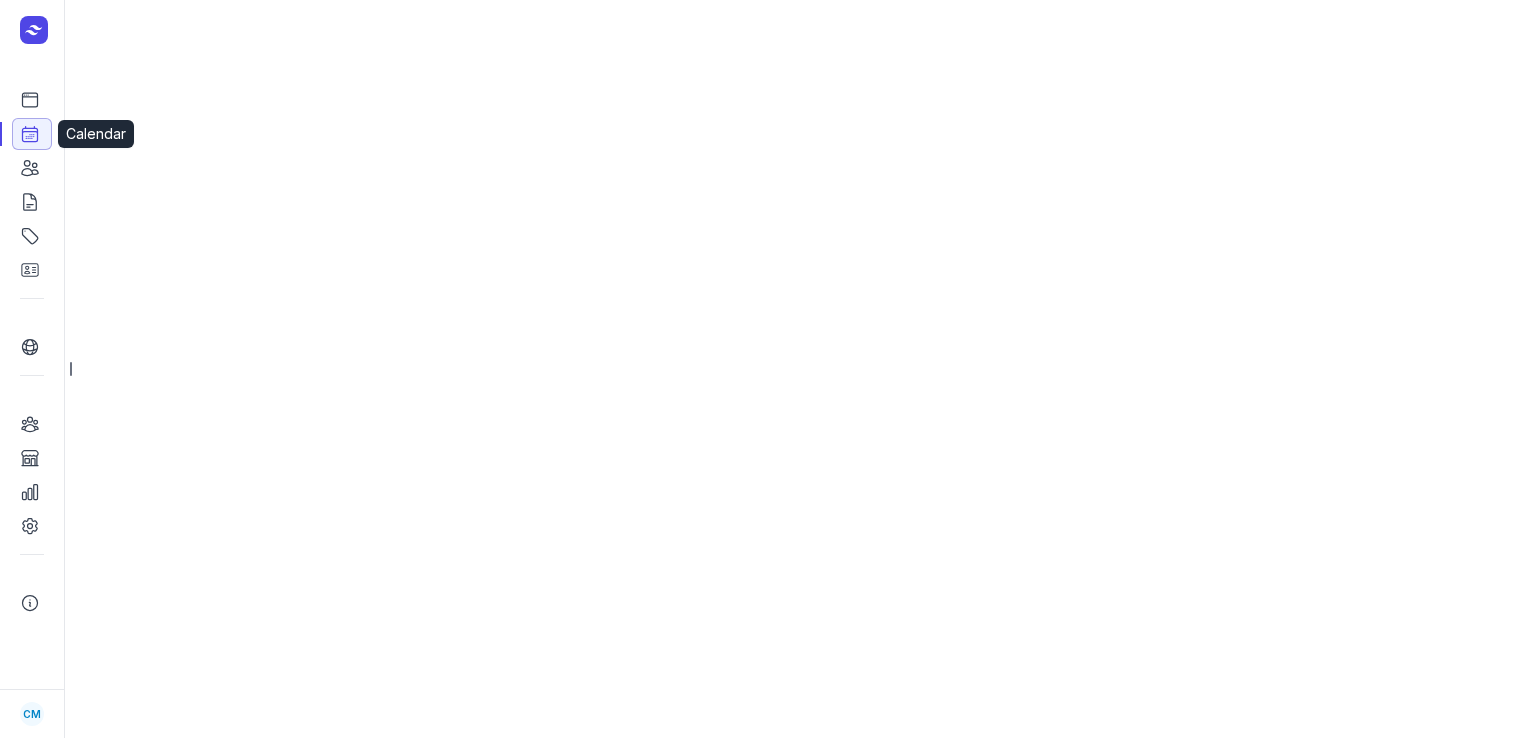 select on "week" 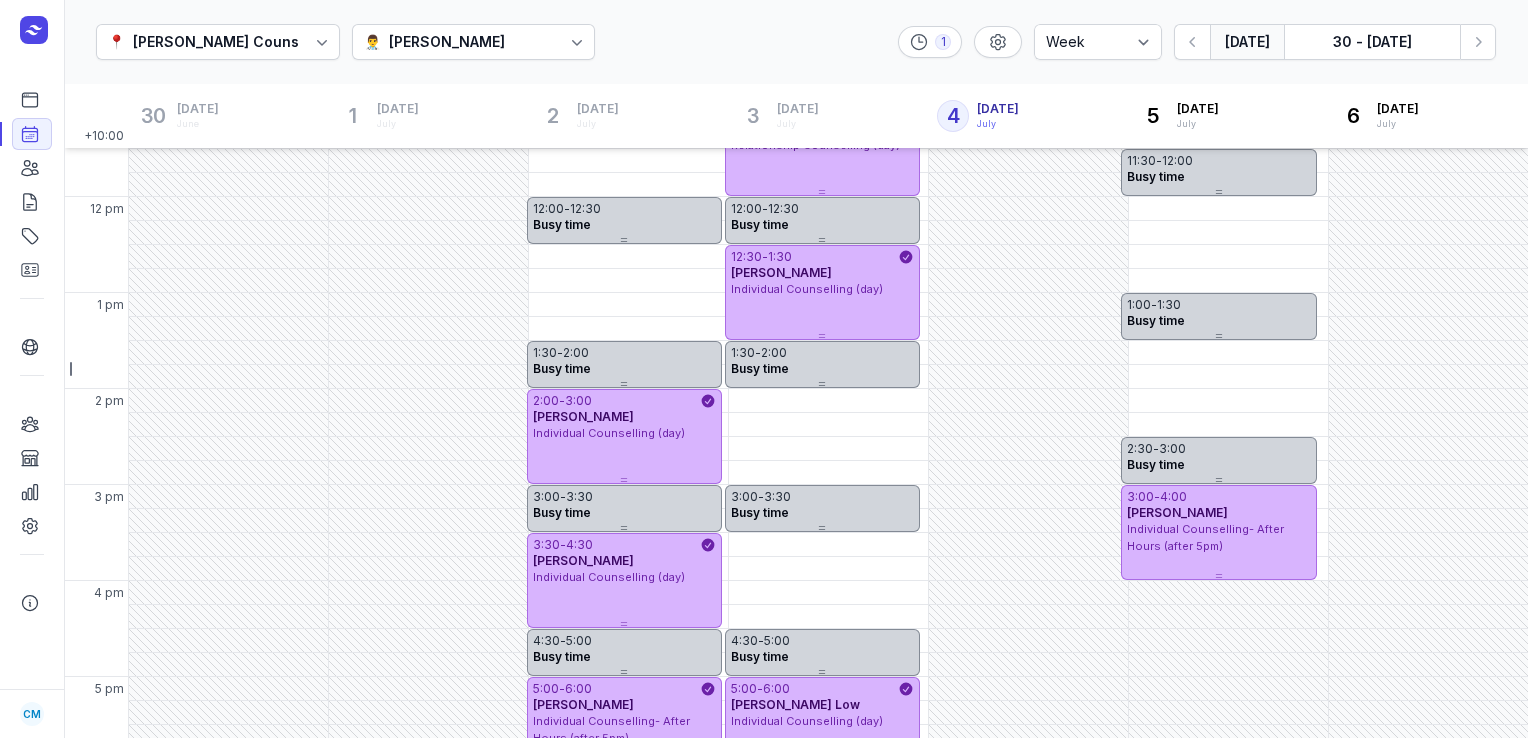 scroll, scrollTop: 322, scrollLeft: 0, axis: vertical 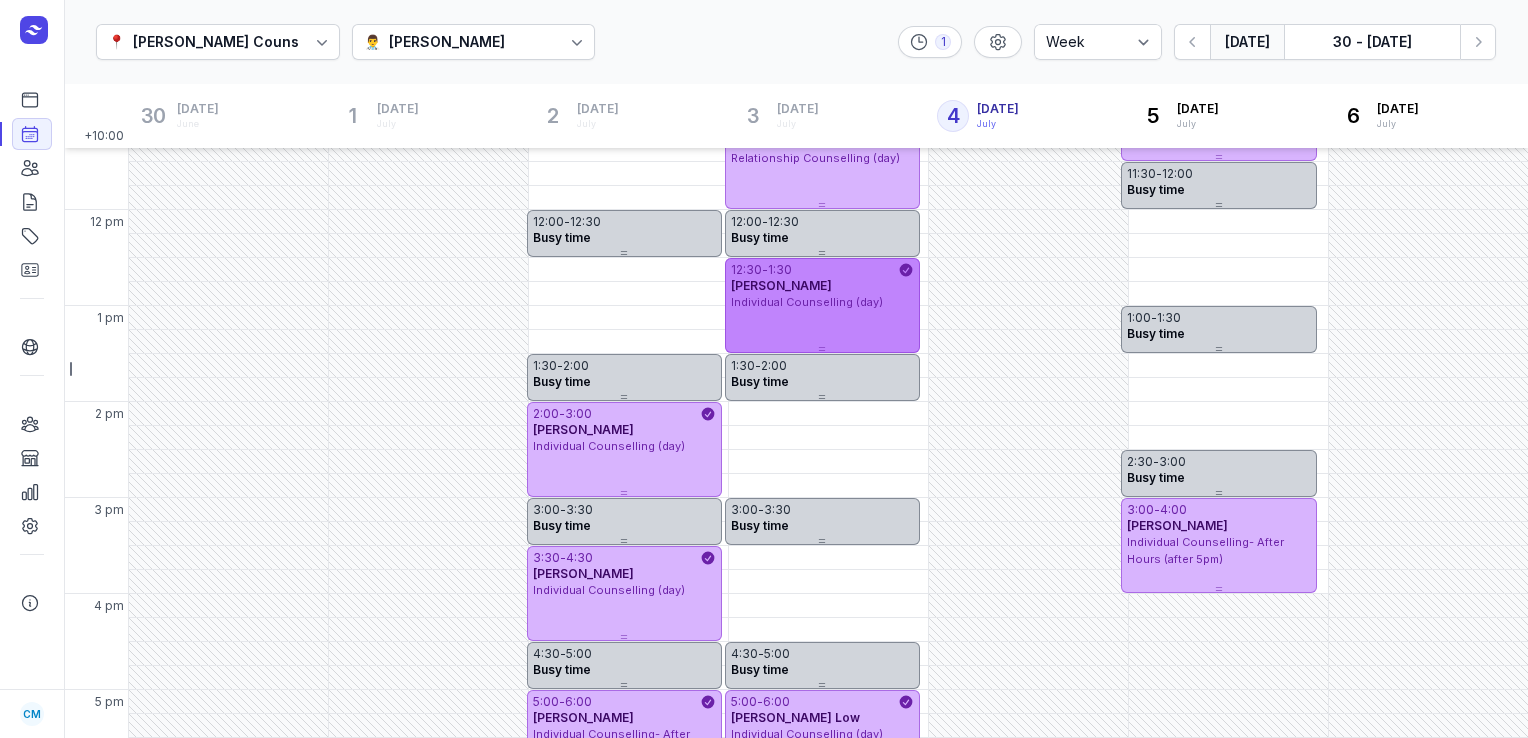click on "Individual Counselling (day)" at bounding box center [807, 302] 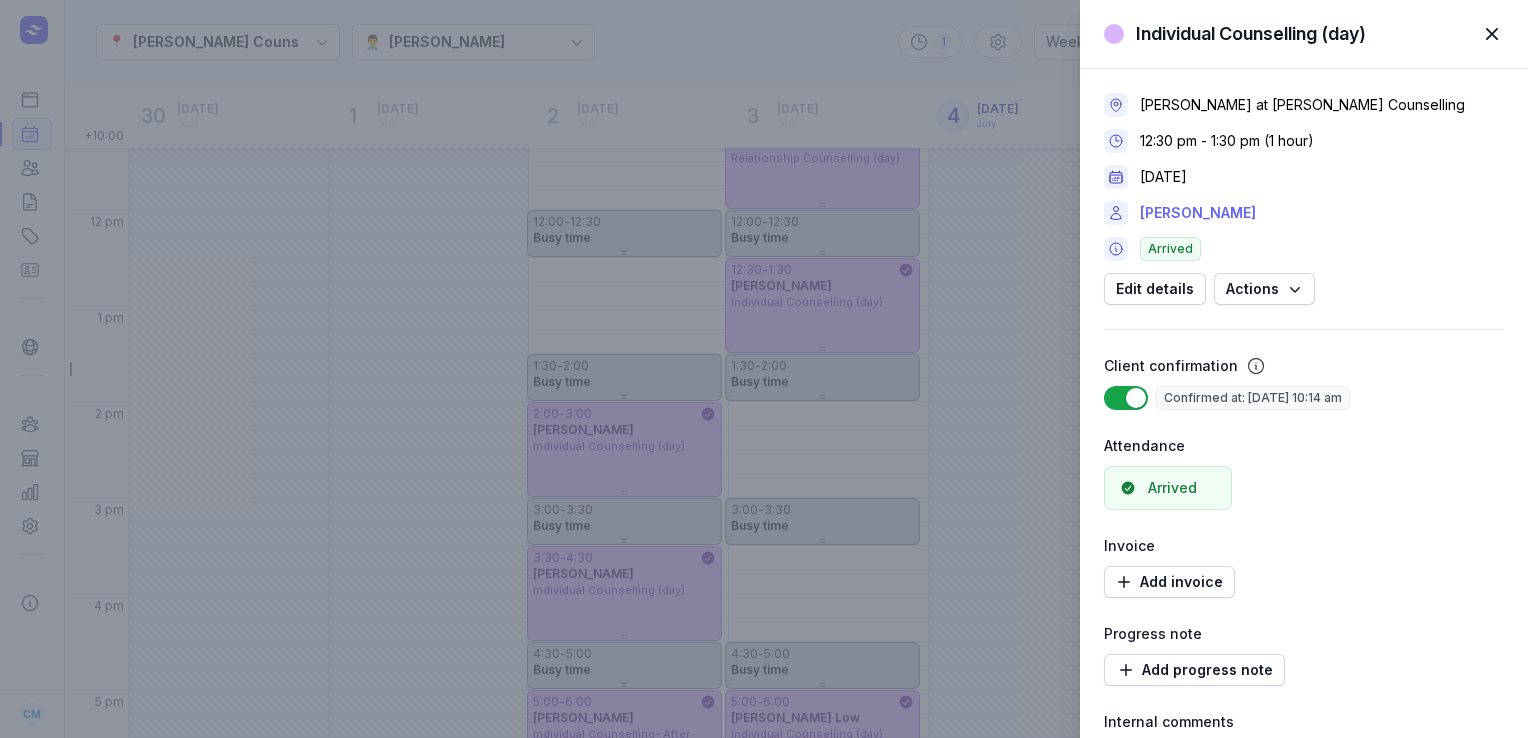 click on "[PERSON_NAME]" at bounding box center [1198, 213] 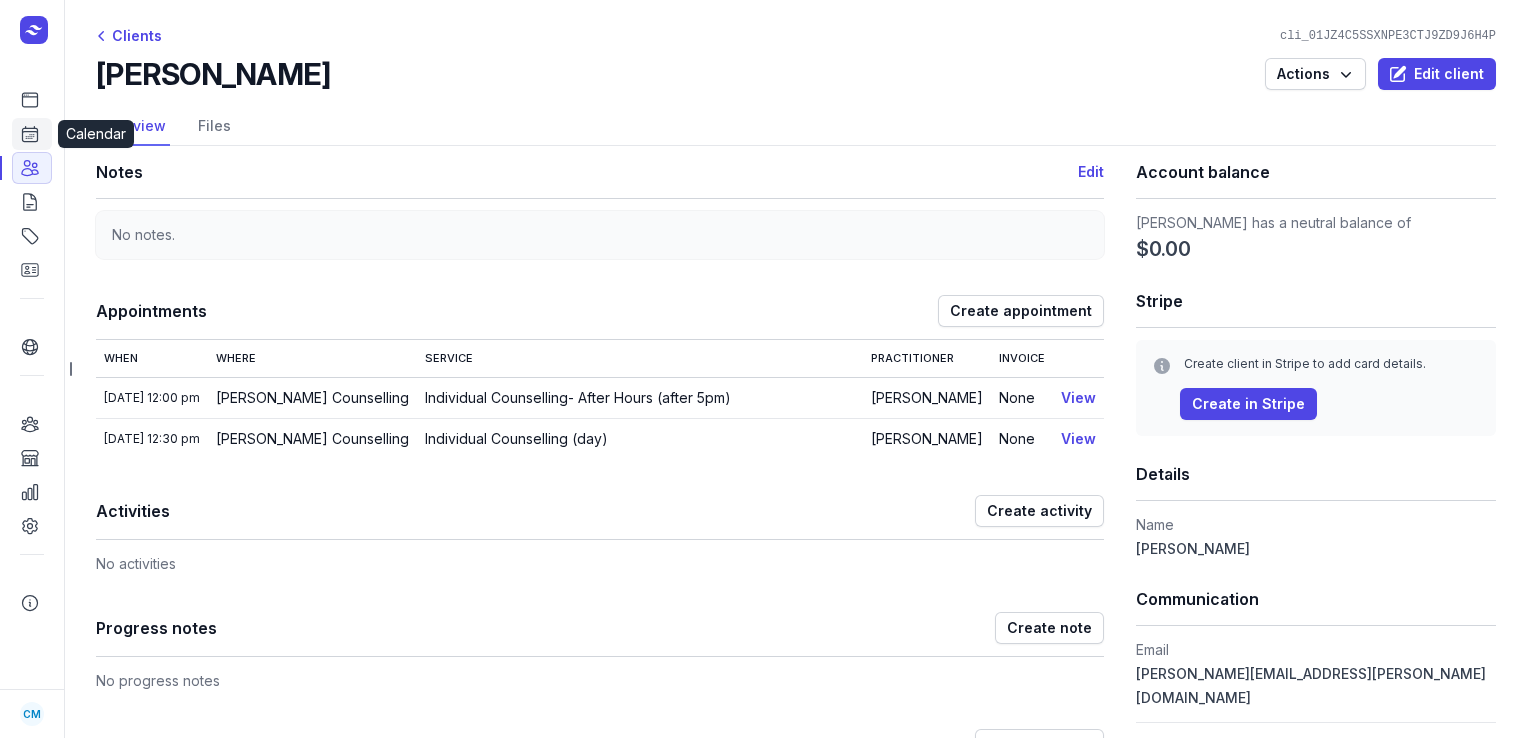 click 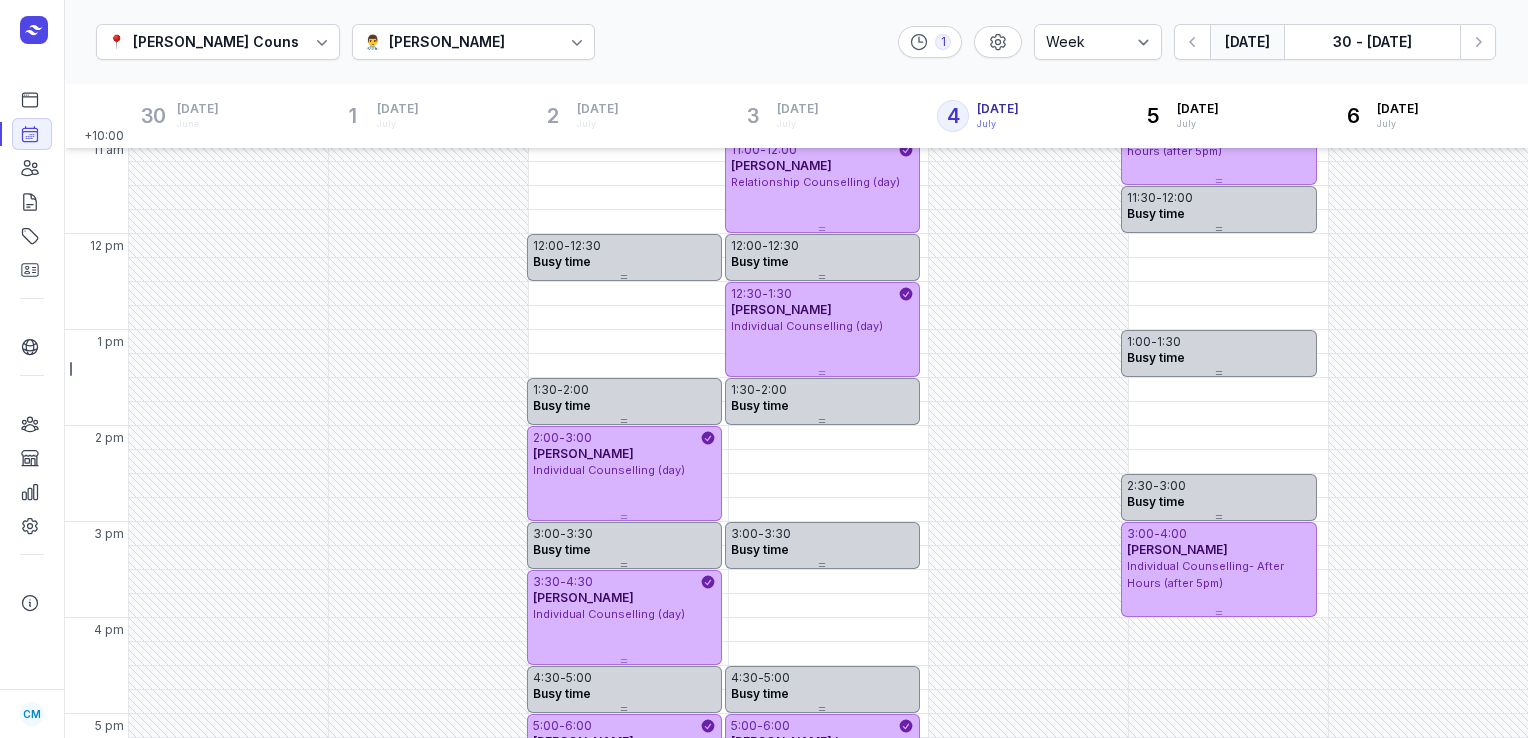 scroll, scrollTop: 561, scrollLeft: 0, axis: vertical 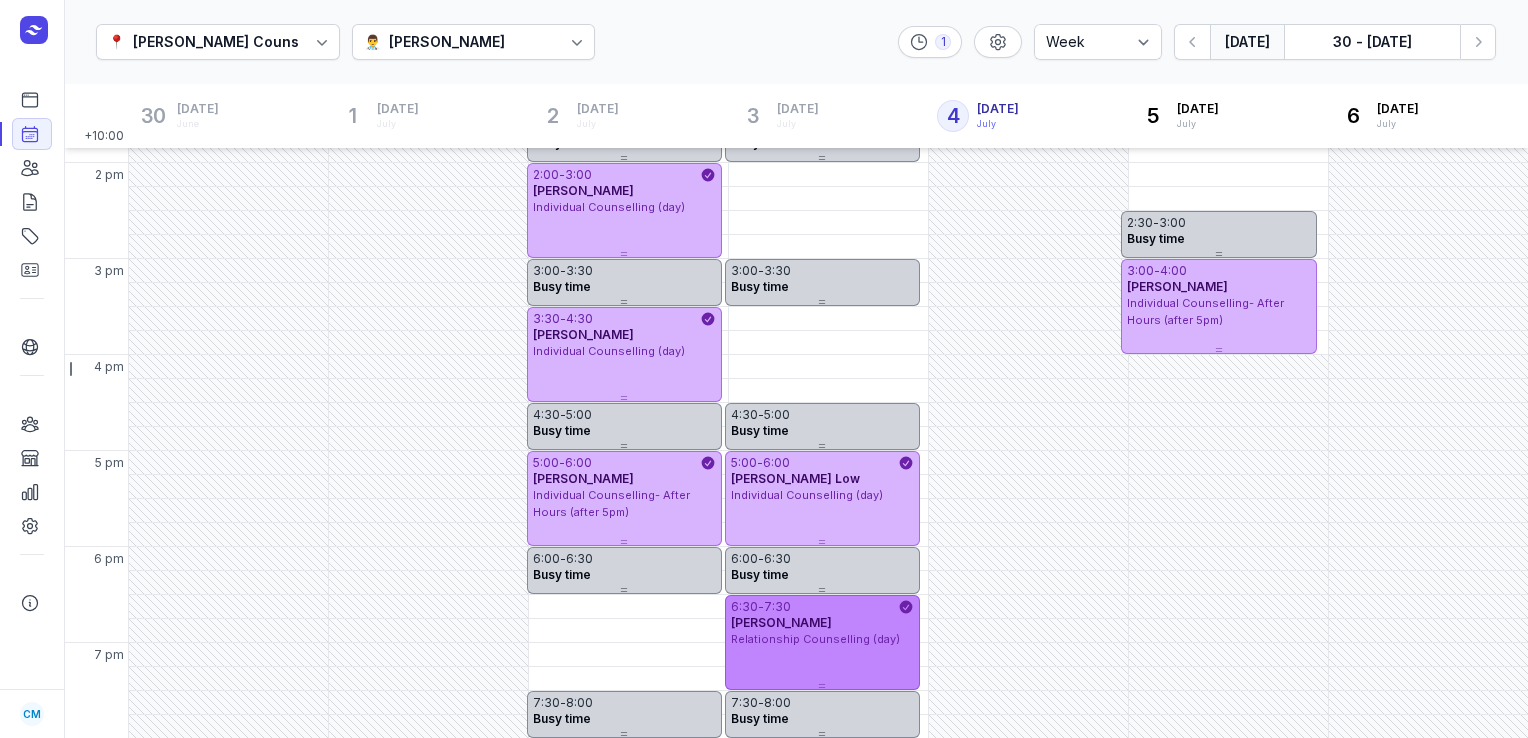 click on "[PERSON_NAME]" at bounding box center (781, 622) 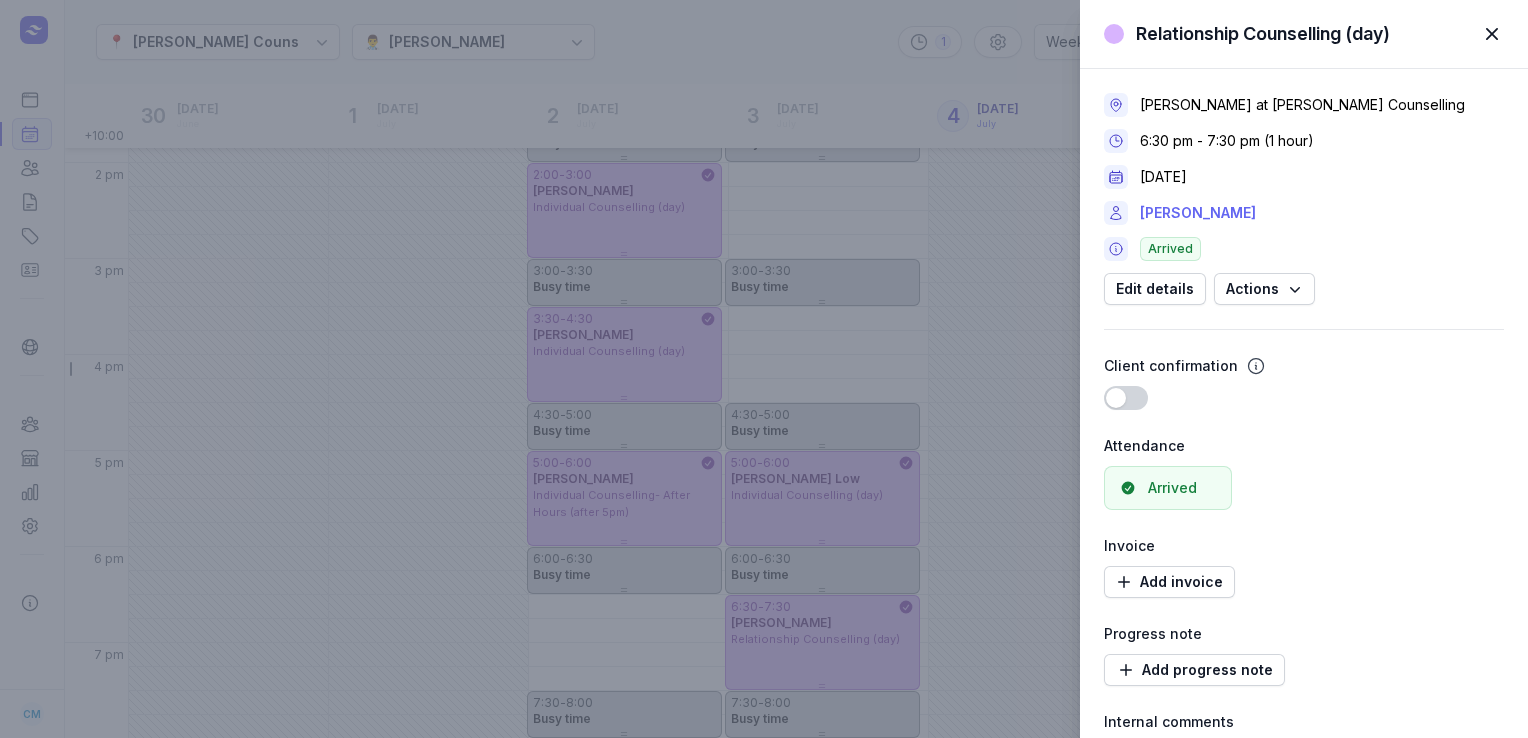 click on "[PERSON_NAME]" at bounding box center [1198, 213] 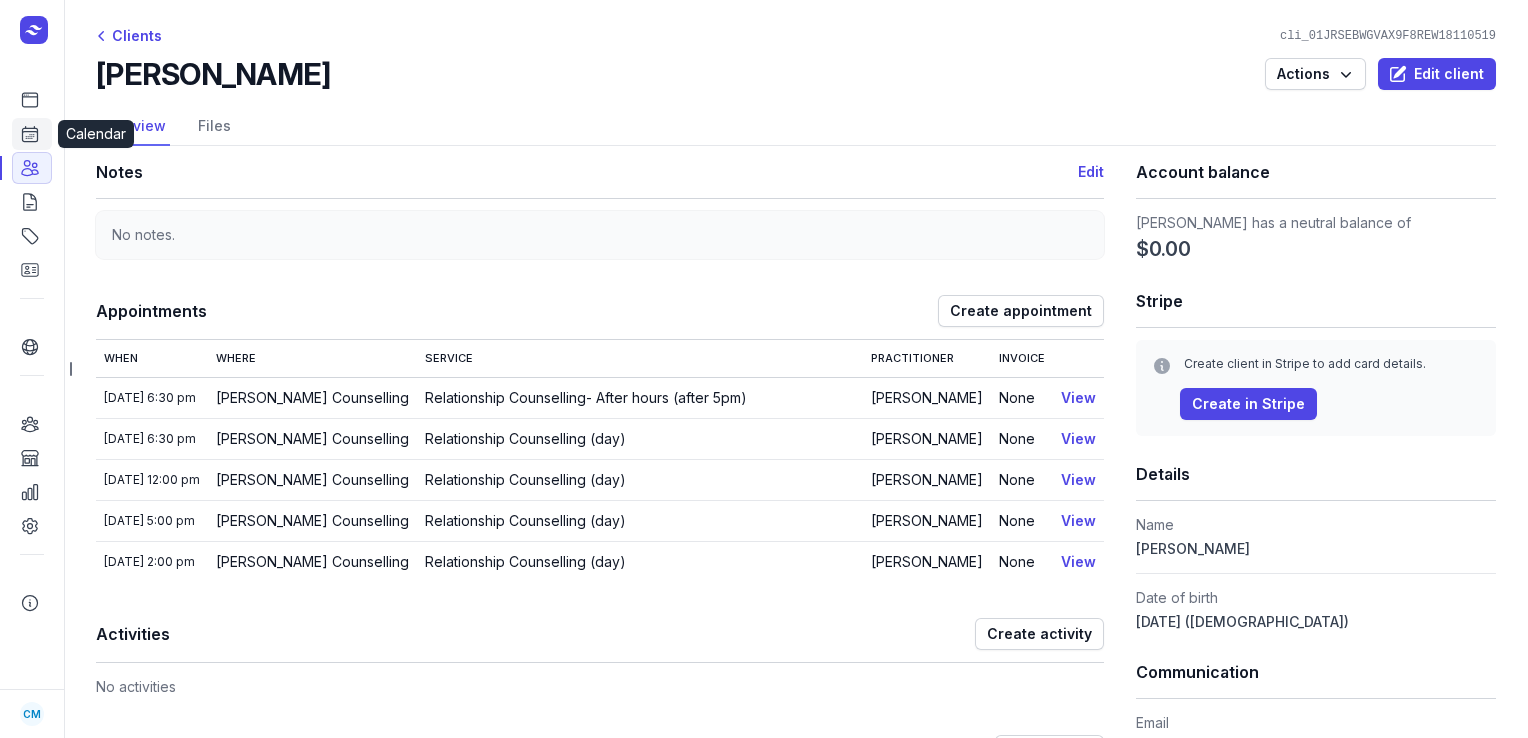 click 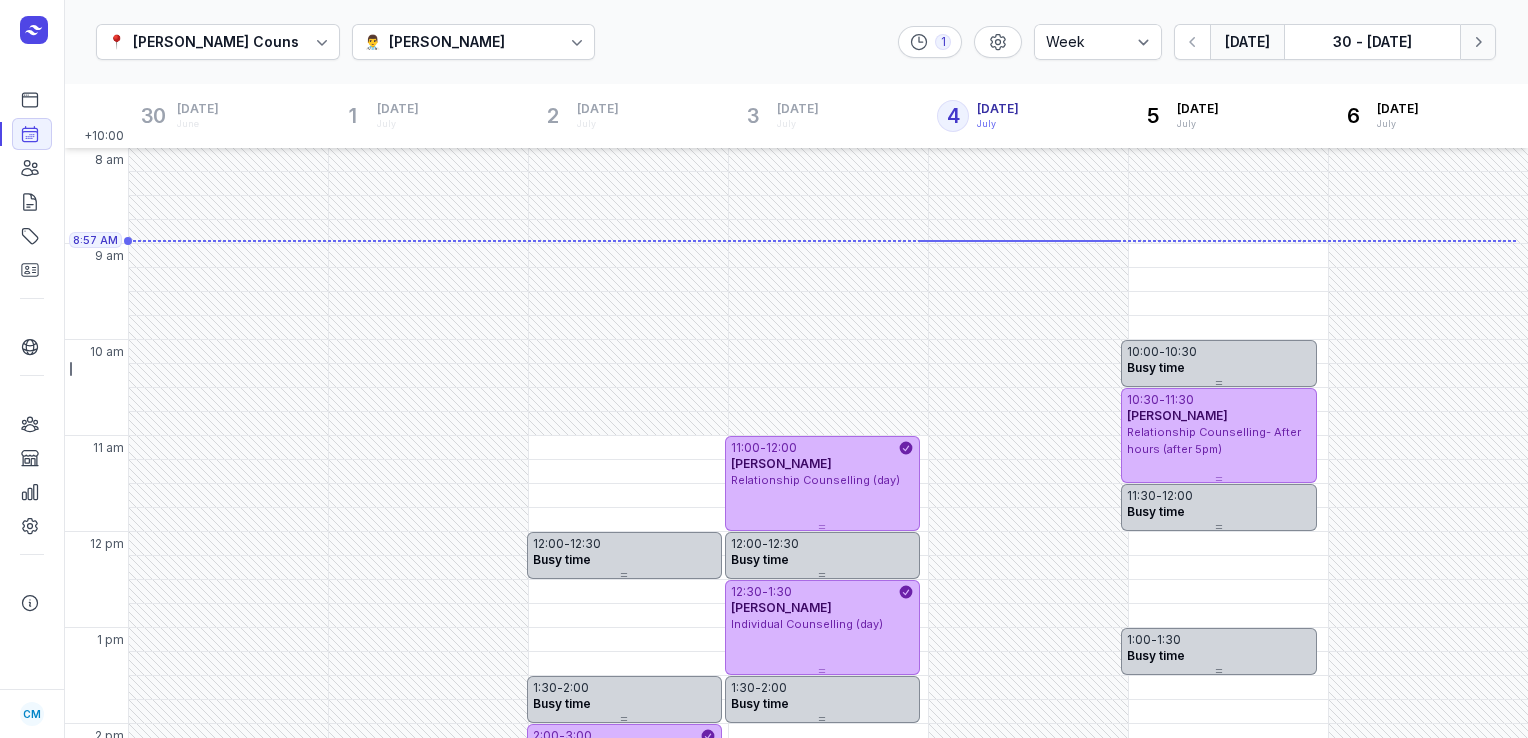 click 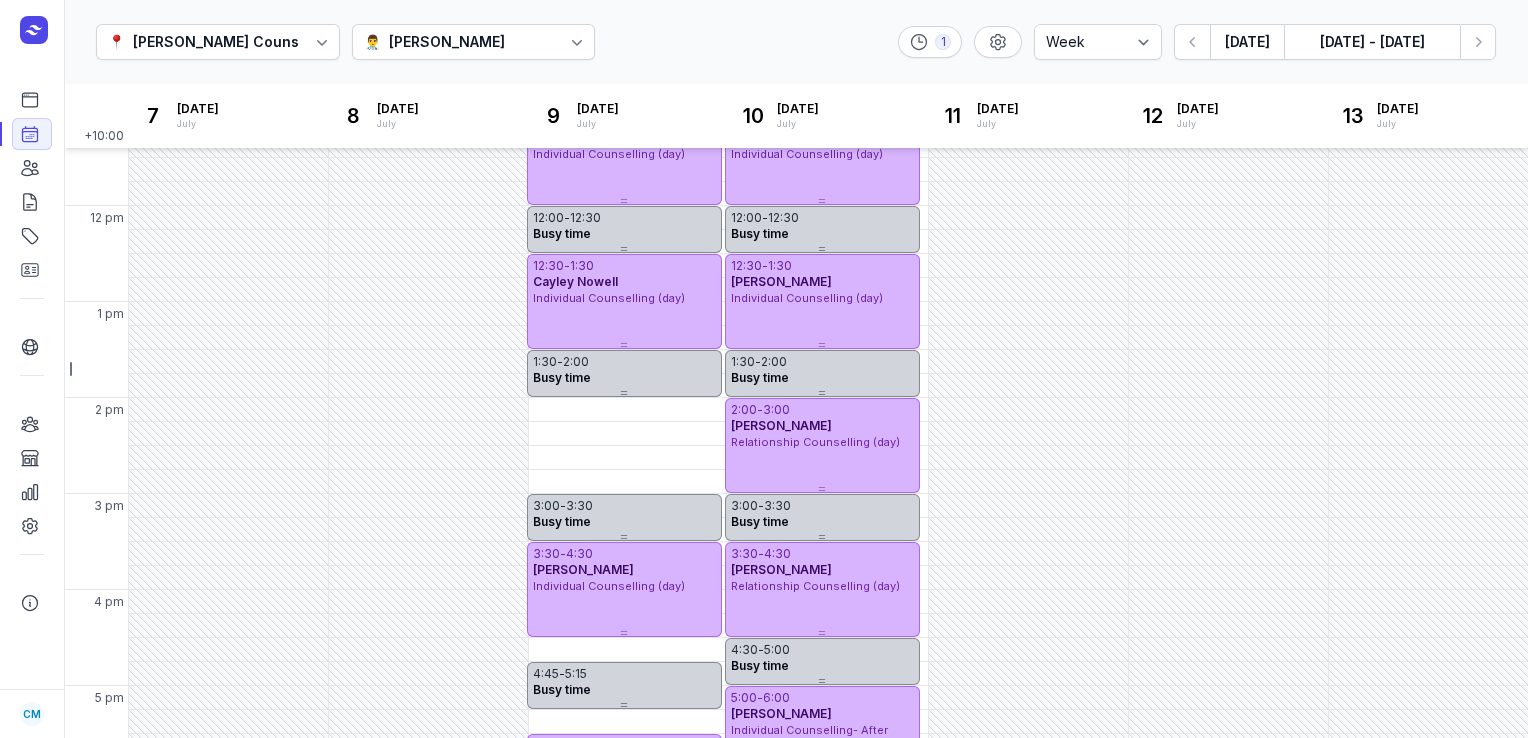 scroll, scrollTop: 244, scrollLeft: 0, axis: vertical 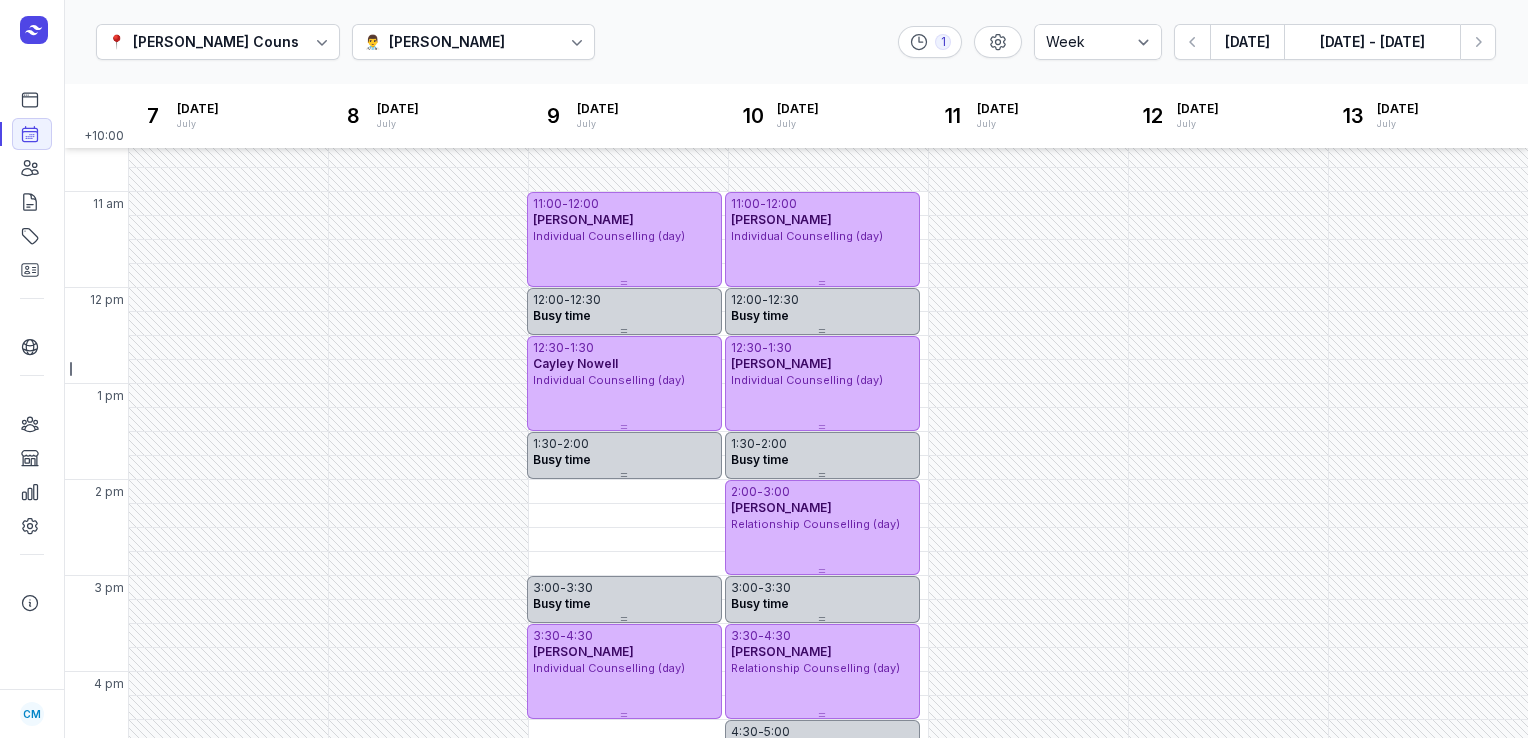 click on "[PERSON_NAME]" at bounding box center [447, 42] 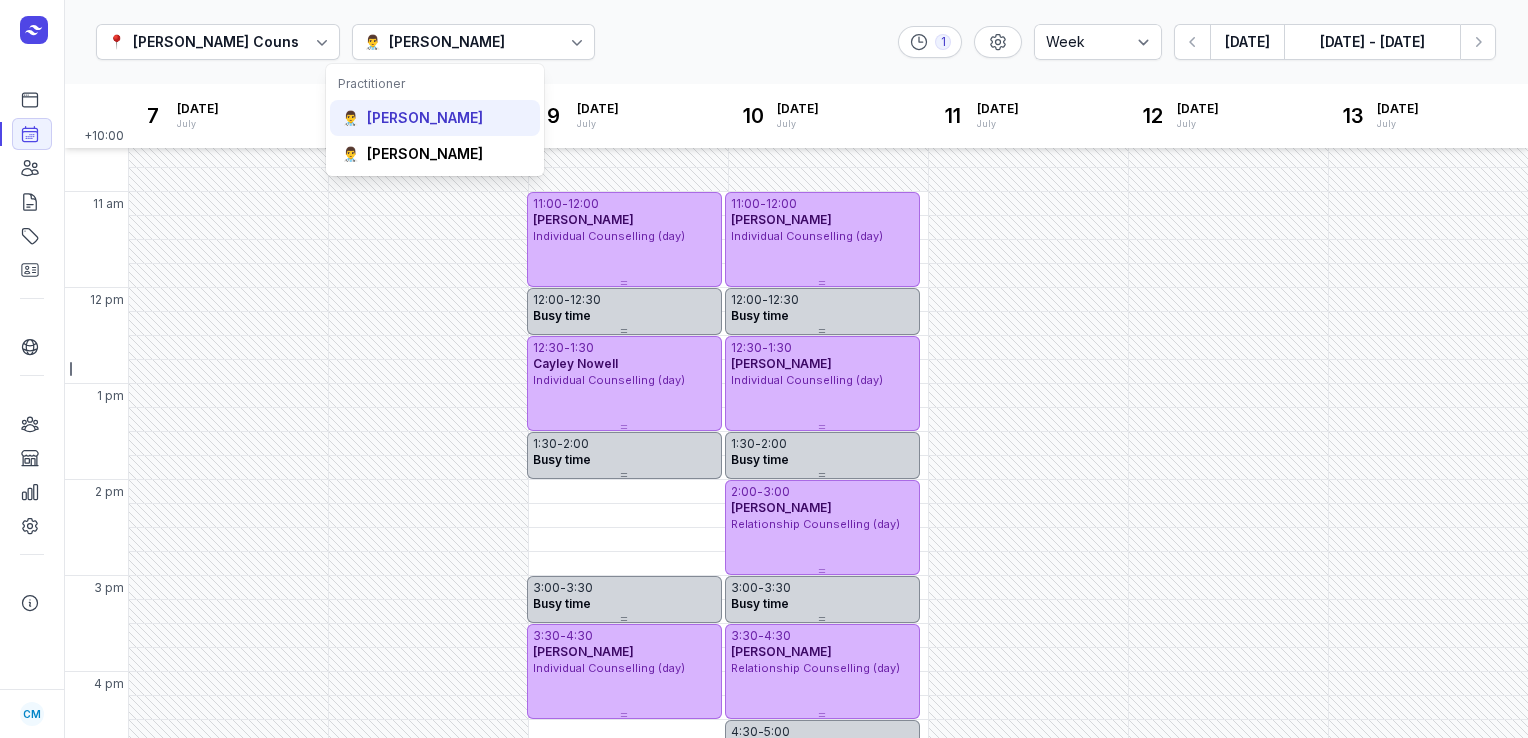 click on "👨‍⚕️ [PERSON_NAME]" 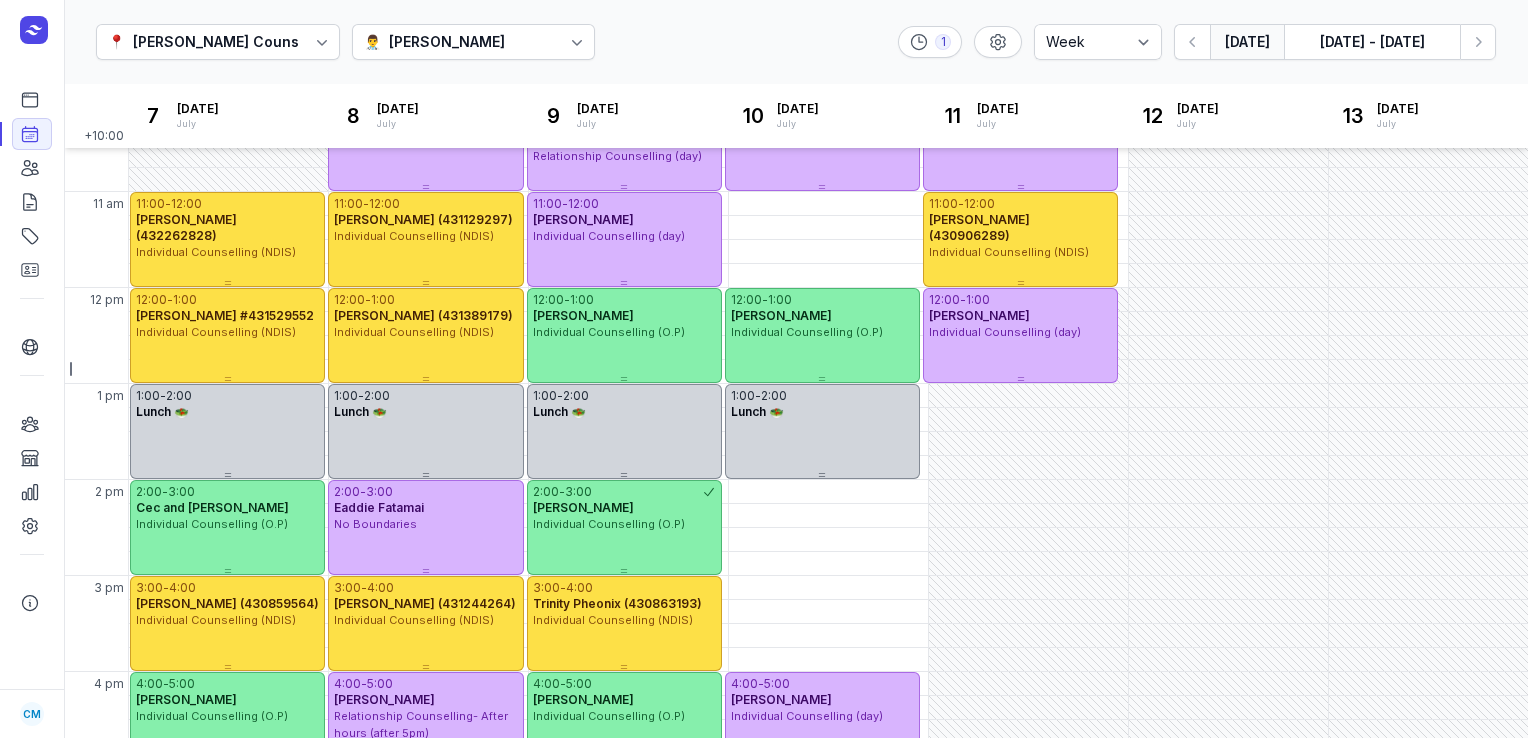 click on "[DATE]" at bounding box center [1247, 42] 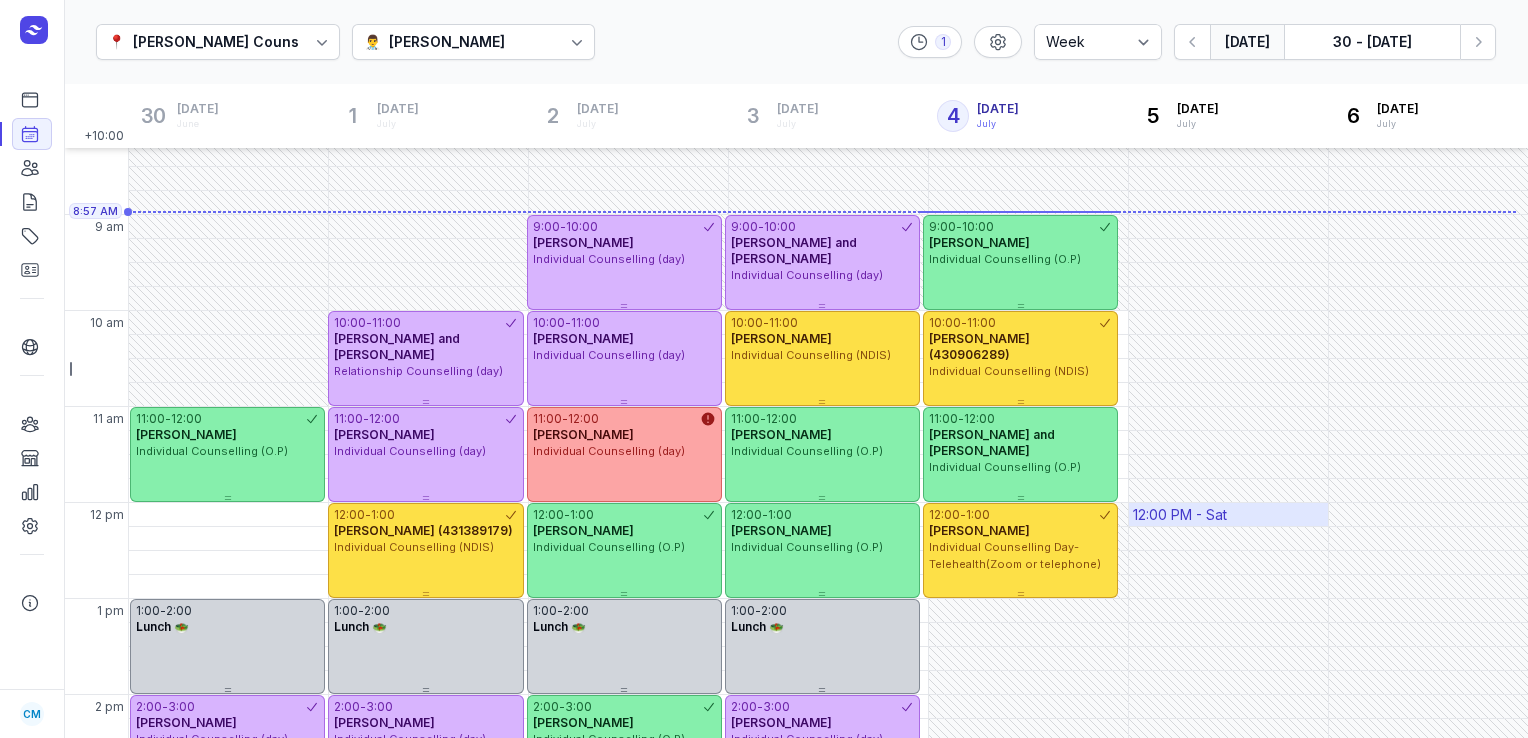 scroll, scrollTop: 14, scrollLeft: 0, axis: vertical 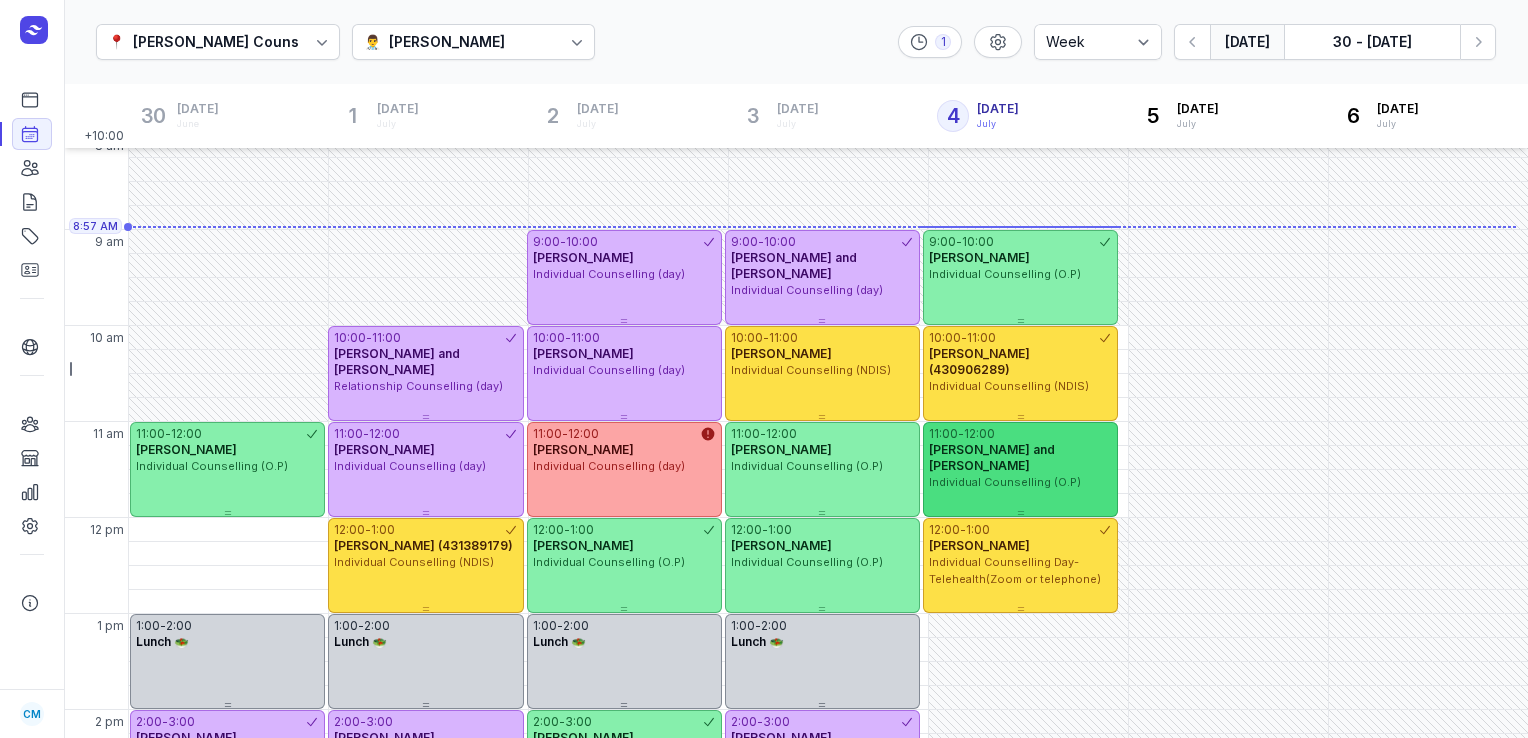 click on "Individual Counselling (O.P)" at bounding box center (1020, 482) 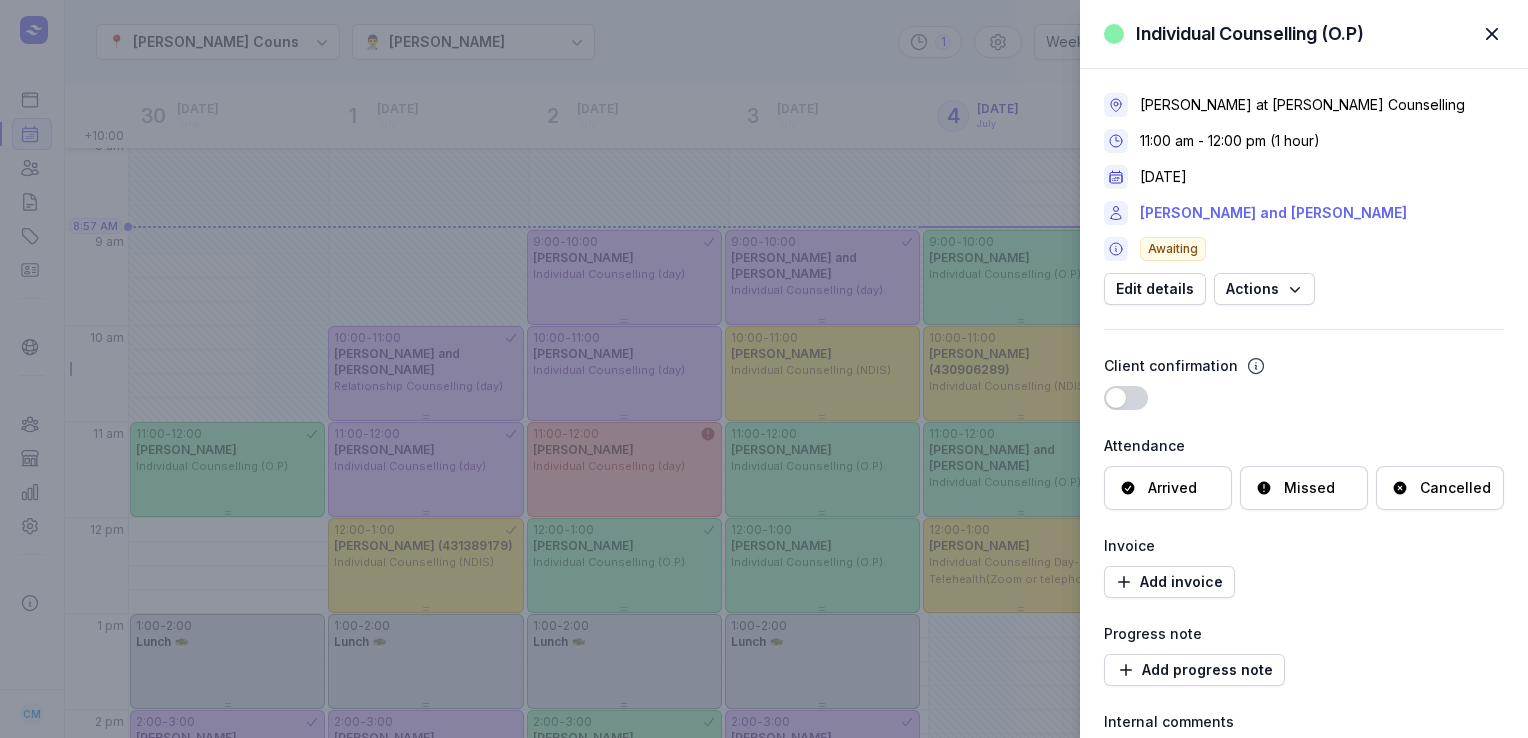 click on "[PERSON_NAME] and [PERSON_NAME]" at bounding box center [1273, 213] 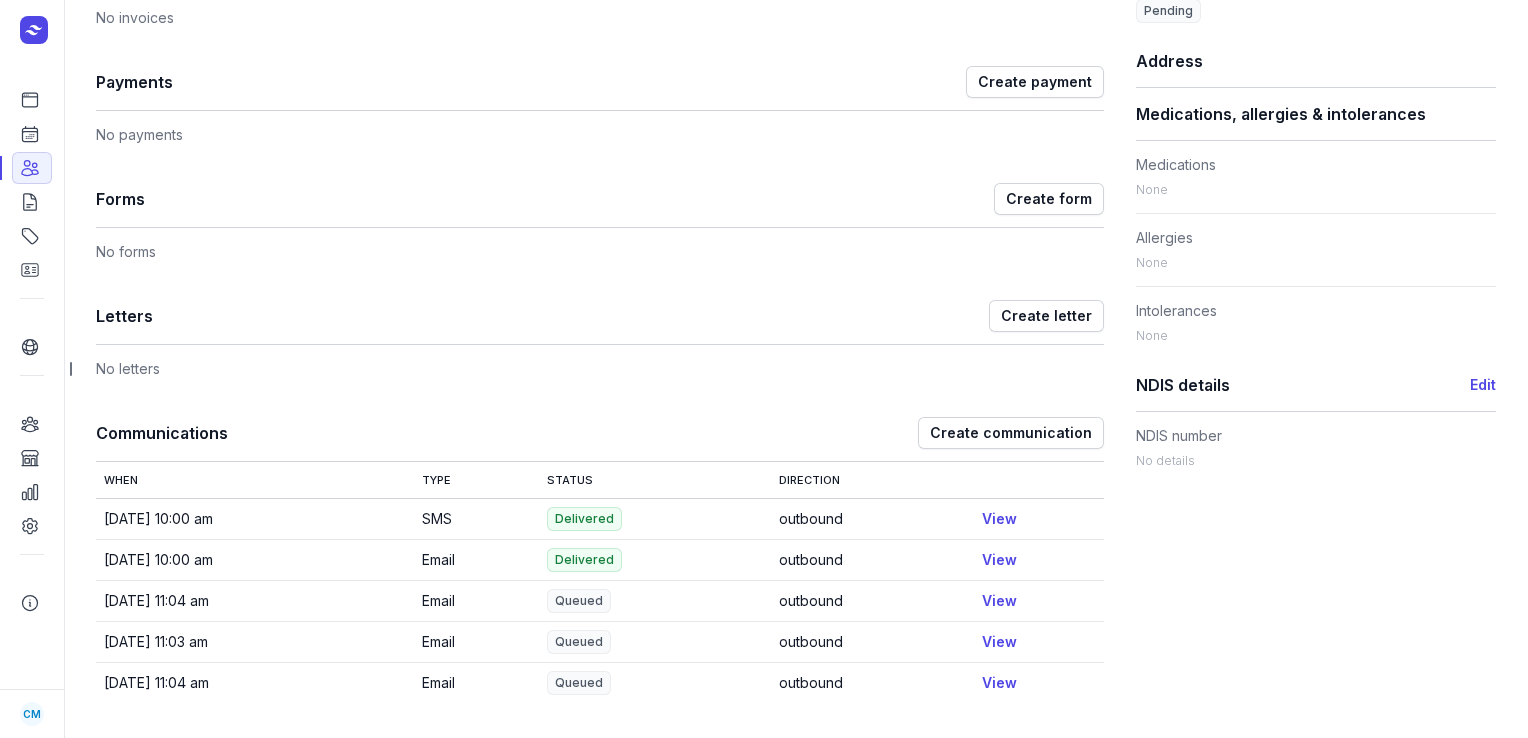 scroll, scrollTop: 861, scrollLeft: 0, axis: vertical 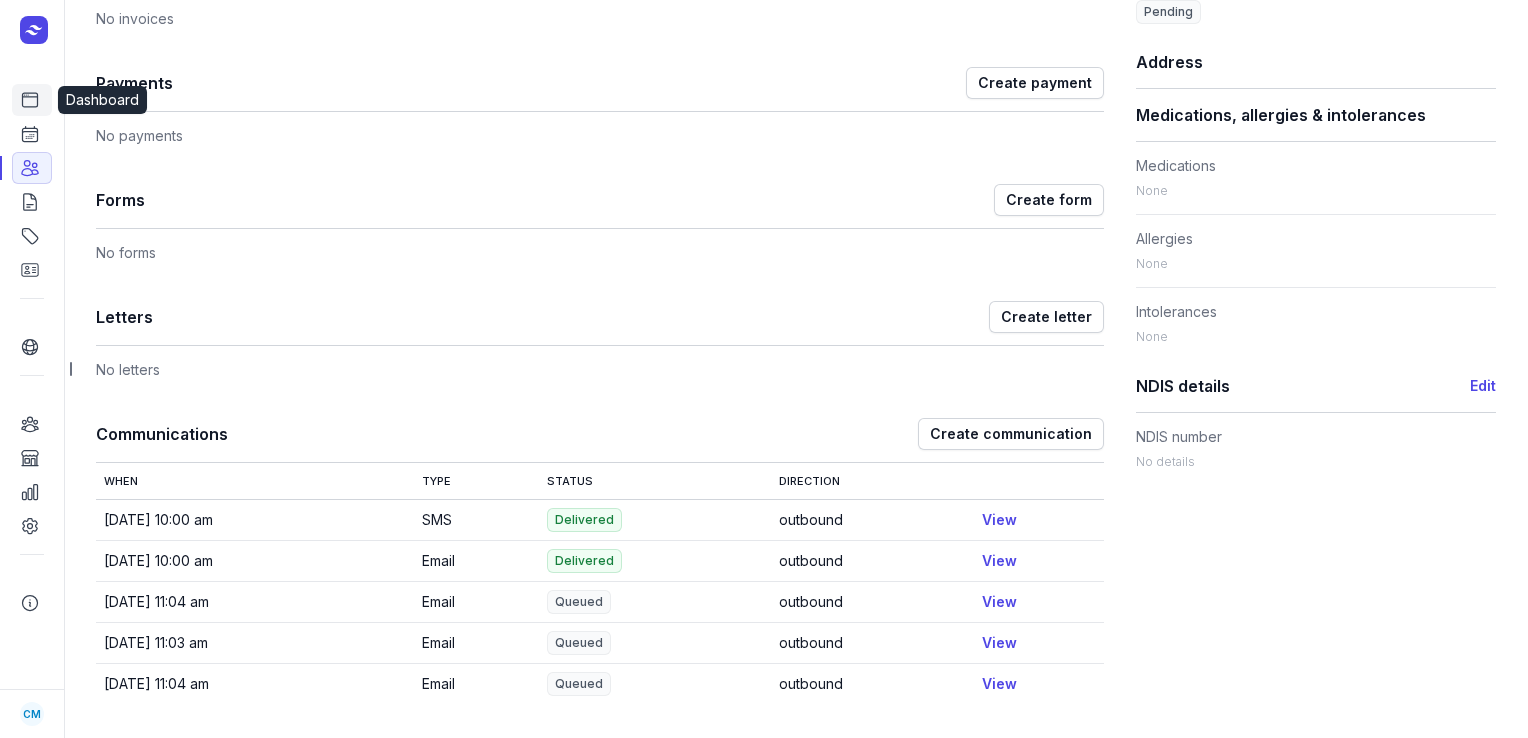click on "Dashboard" 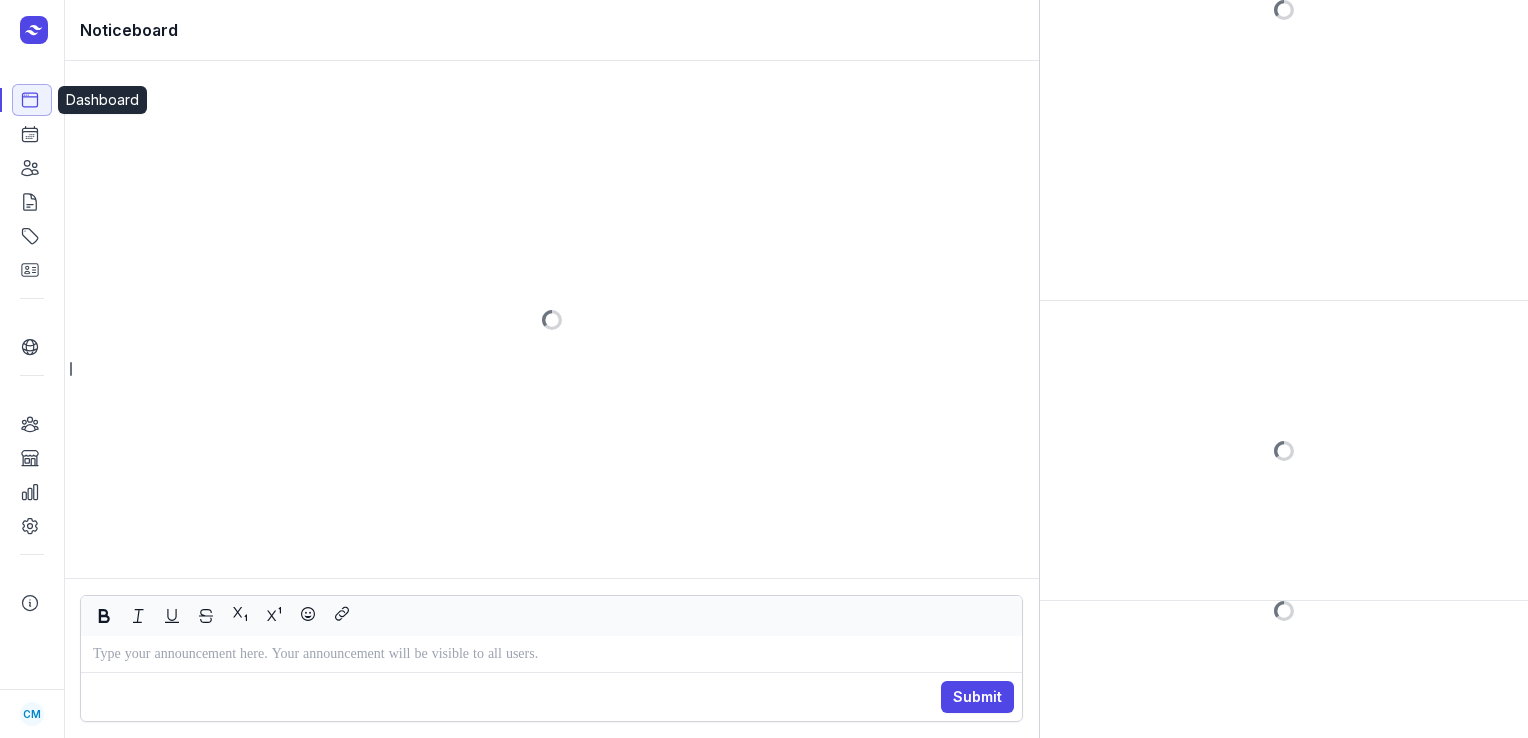 scroll, scrollTop: 0, scrollLeft: 0, axis: both 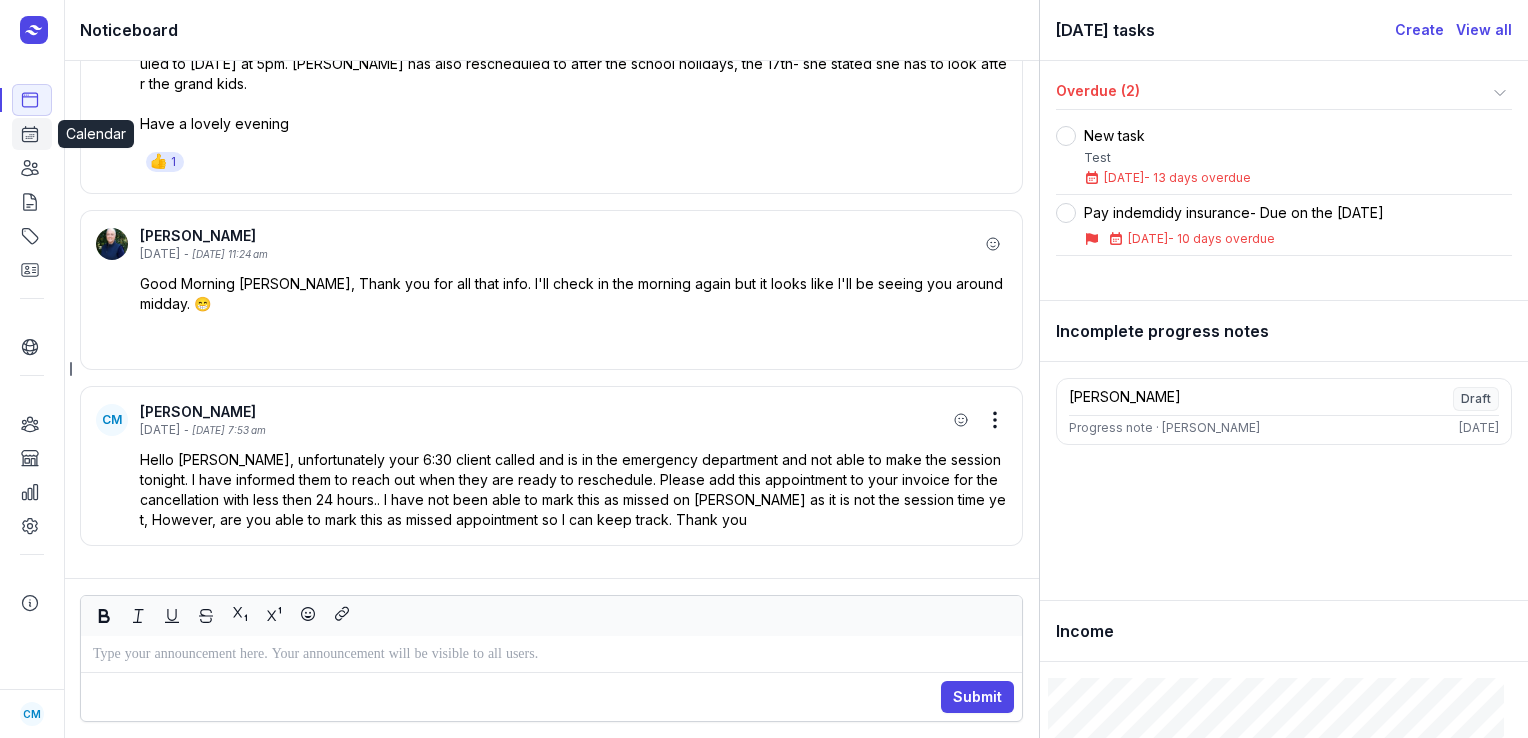 click 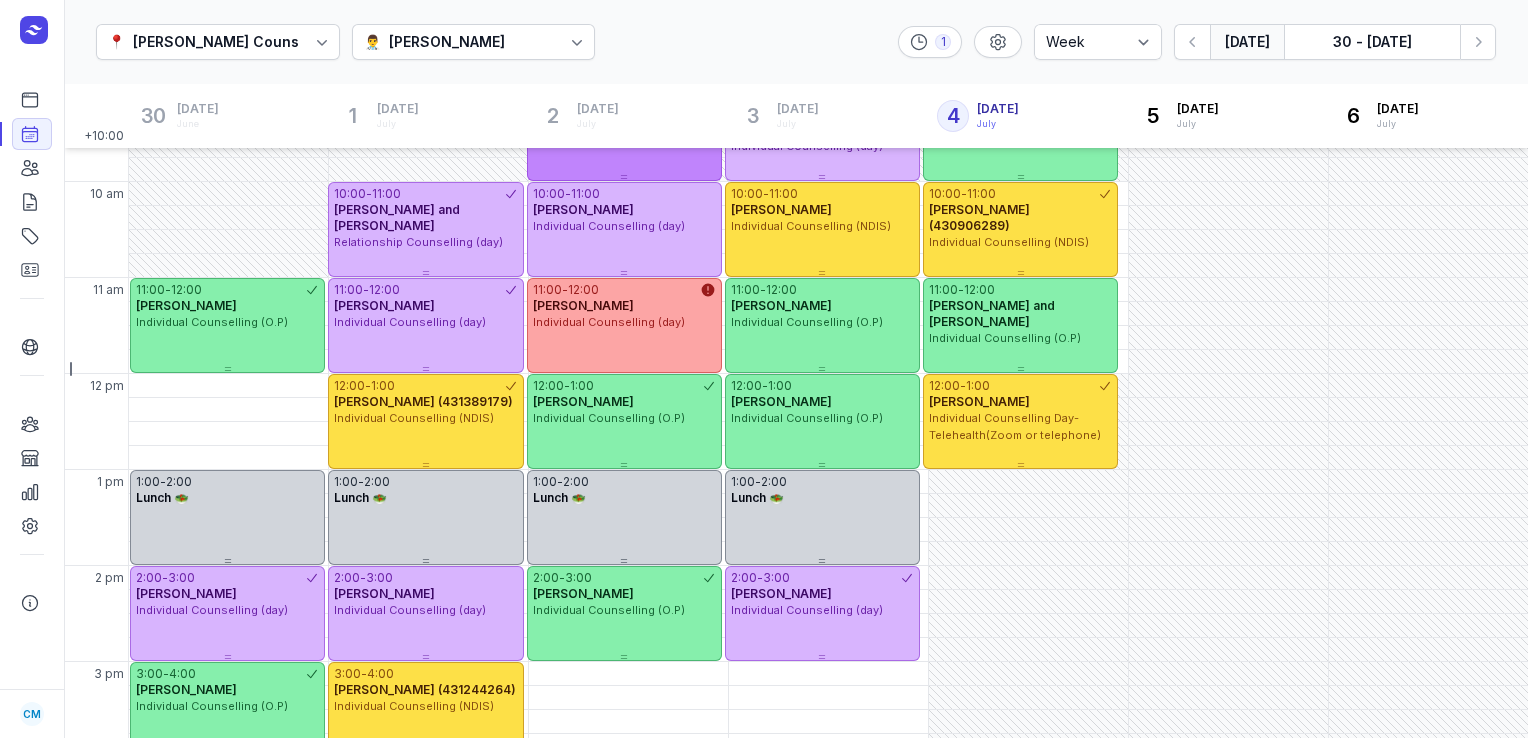 scroll, scrollTop: 160, scrollLeft: 0, axis: vertical 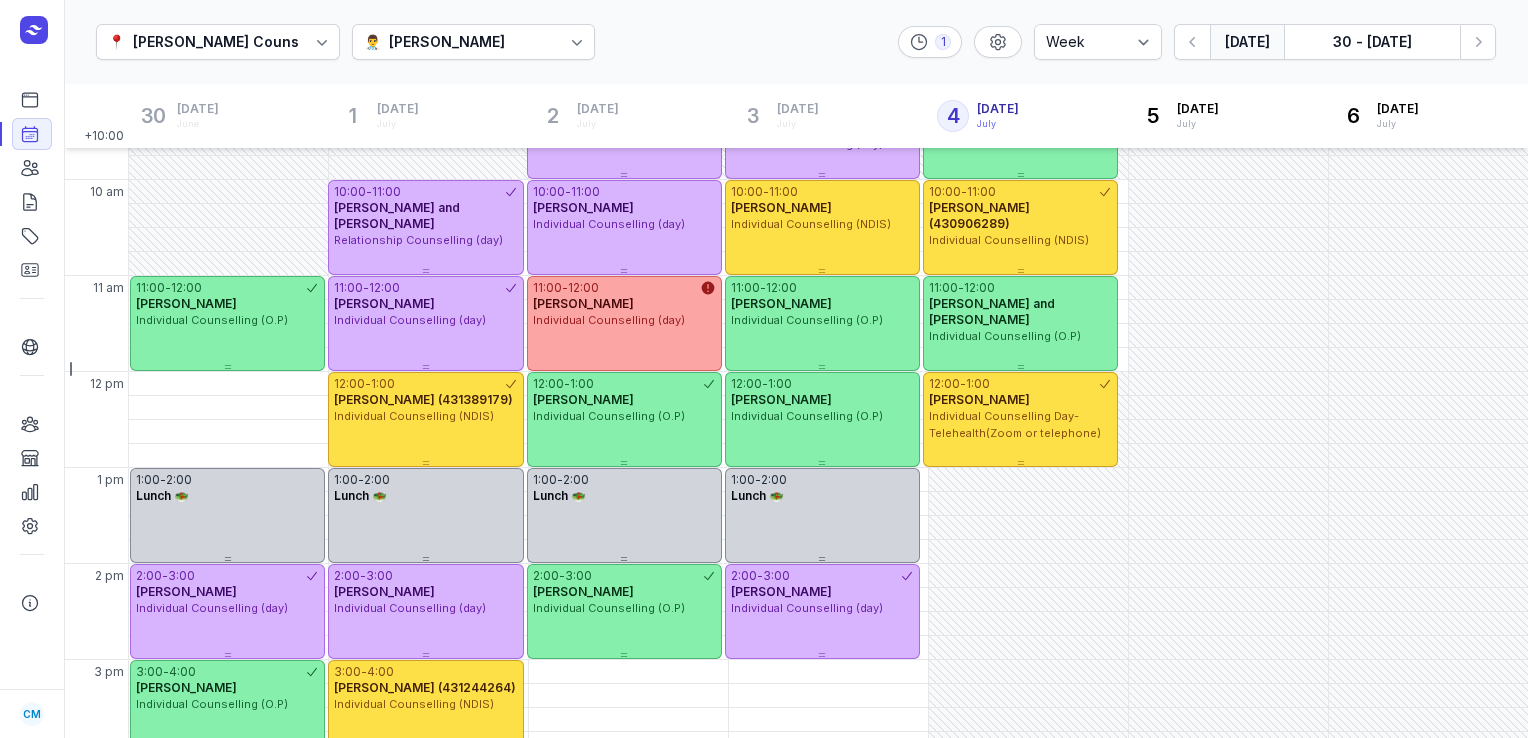 click on "[PERSON_NAME]" at bounding box center [447, 42] 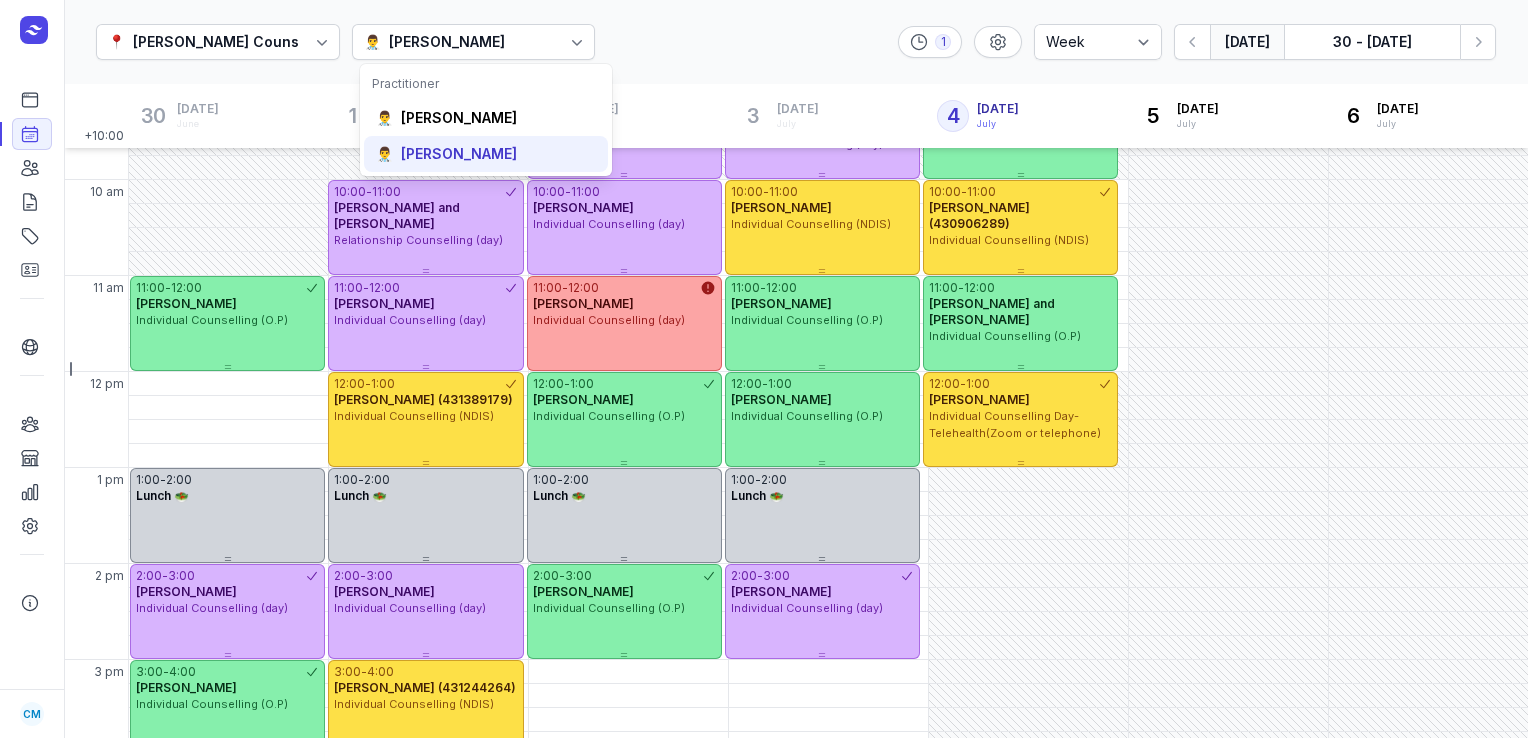 click on "[PERSON_NAME]" at bounding box center (459, 154) 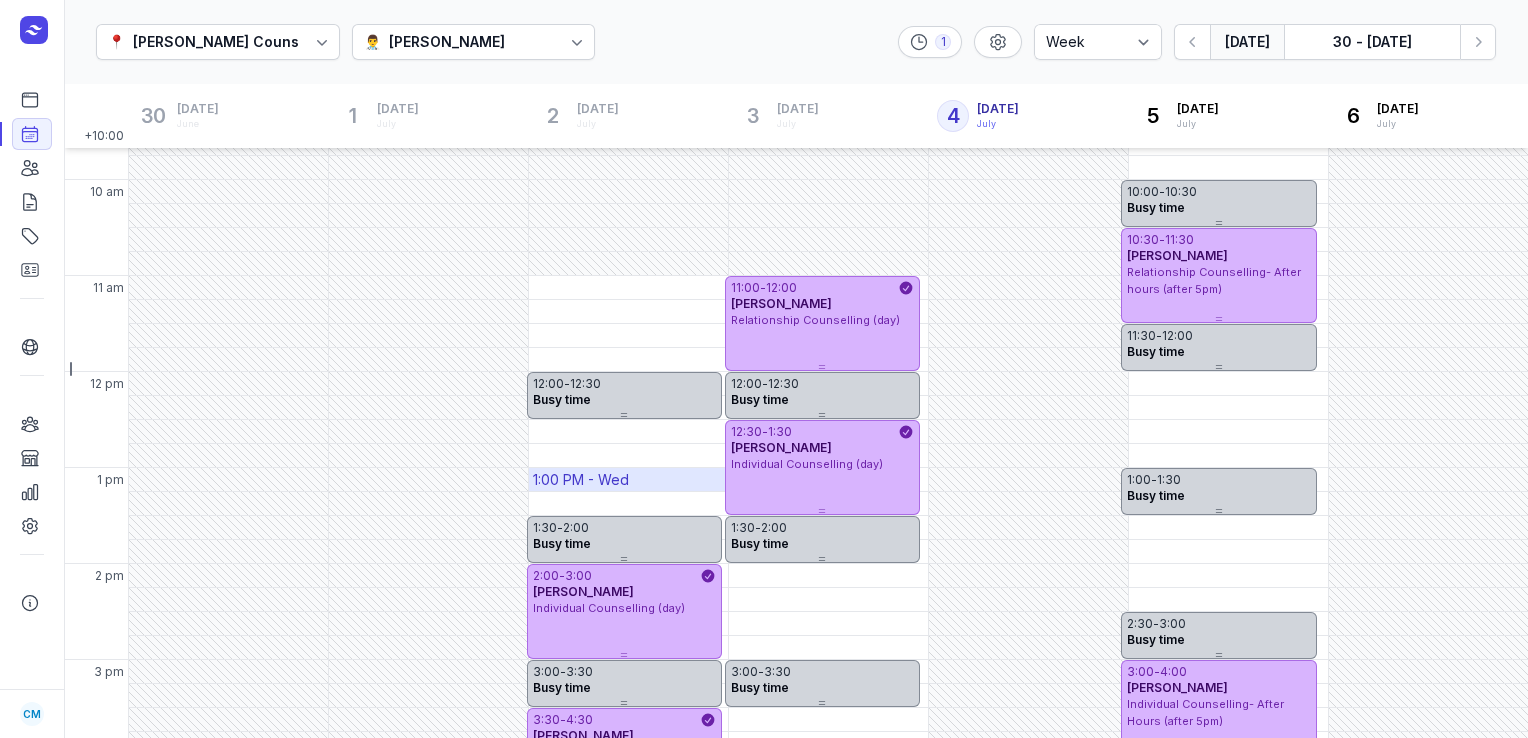scroll, scrollTop: 561, scrollLeft: 0, axis: vertical 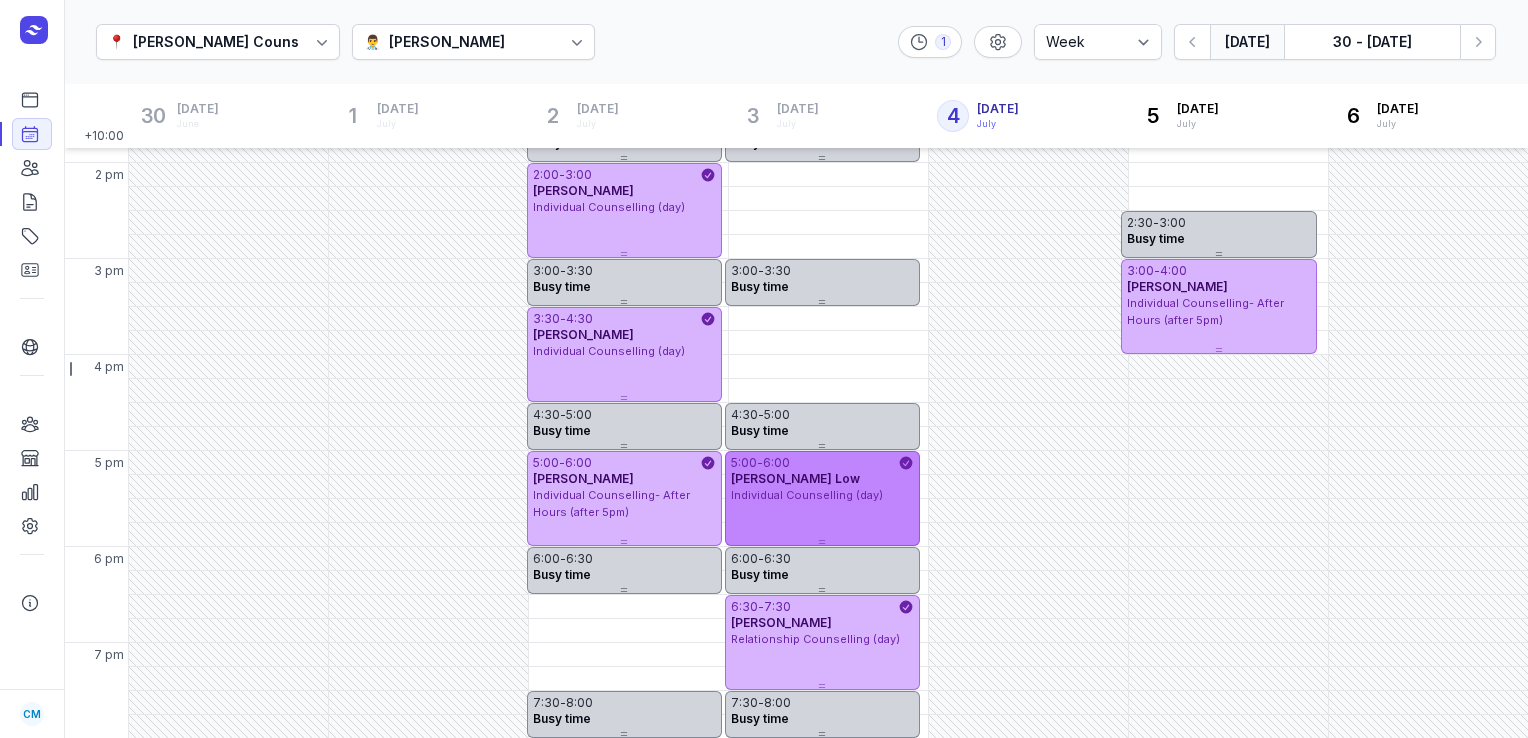 click on "[PERSON_NAME] Low" at bounding box center [822, 479] 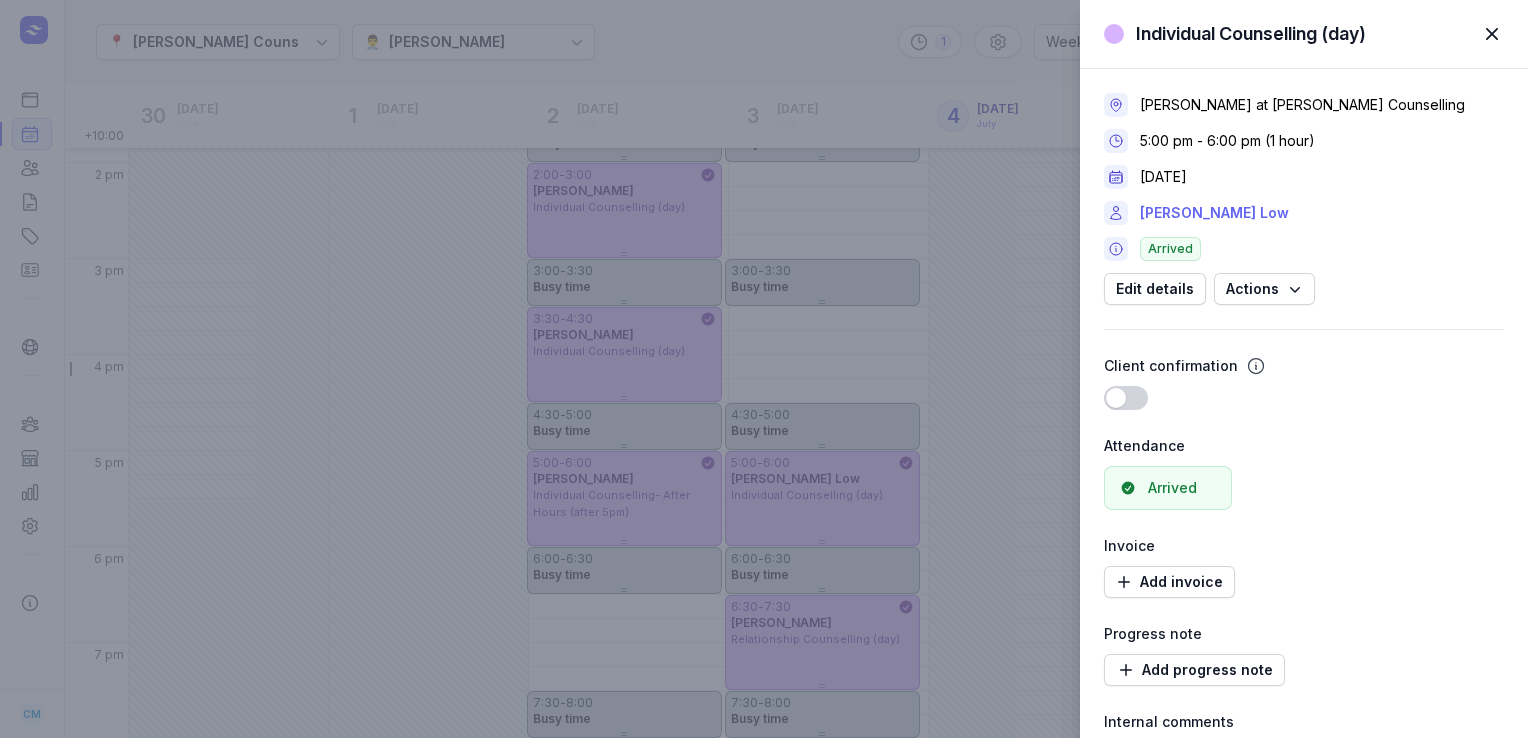 click on "[PERSON_NAME] Low" at bounding box center (1214, 213) 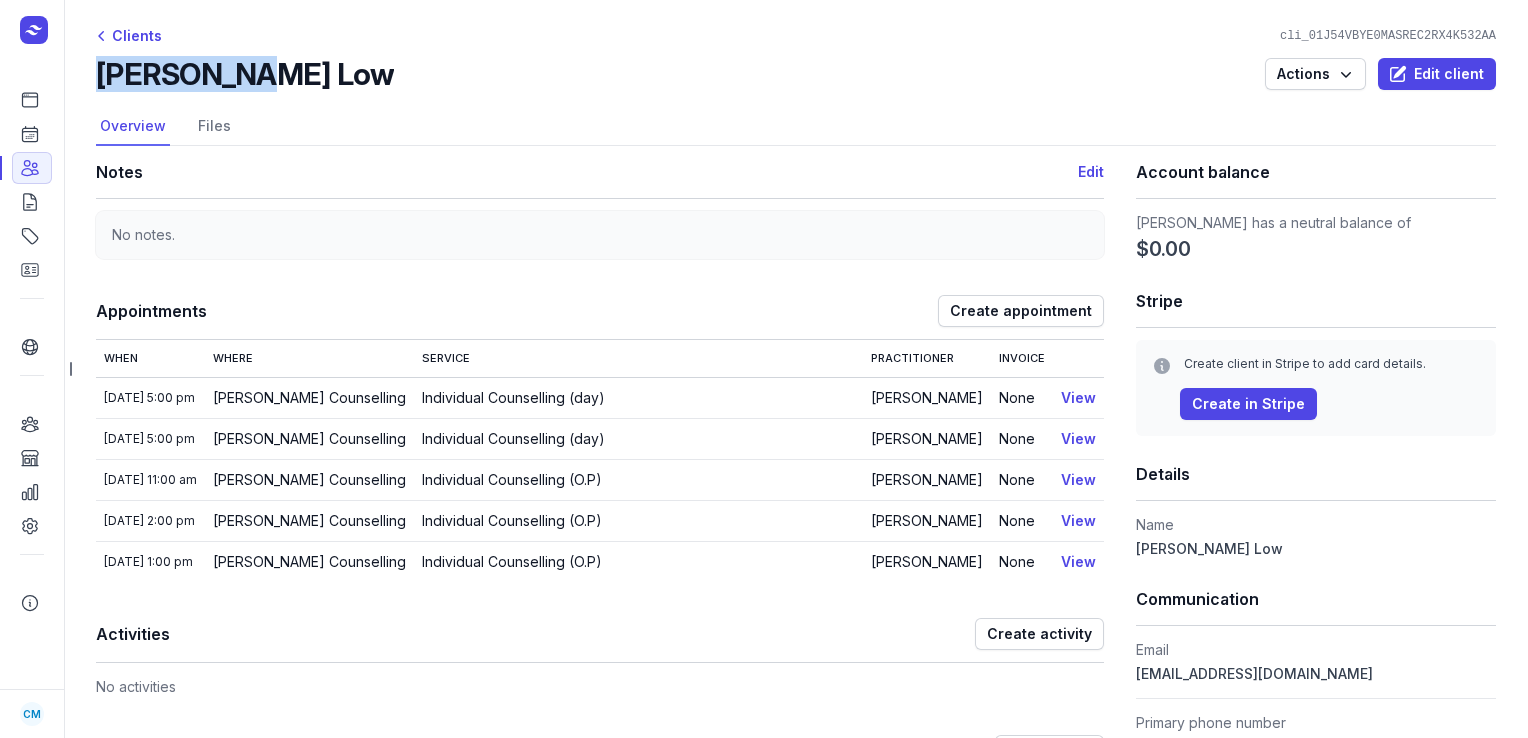 drag, startPoint x: 292, startPoint y: 60, endPoint x: 100, endPoint y: 85, distance: 193.62076 